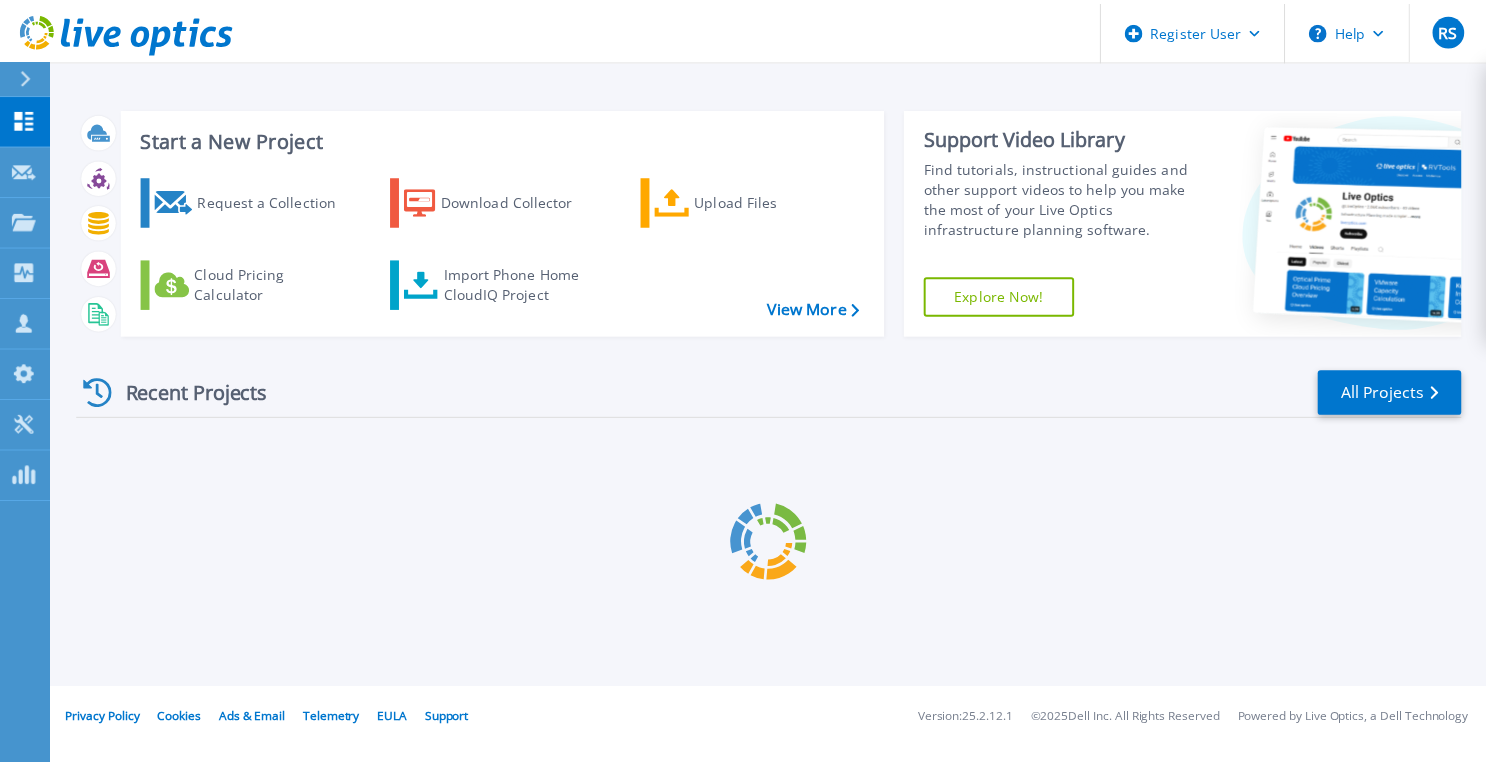 scroll, scrollTop: 0, scrollLeft: 0, axis: both 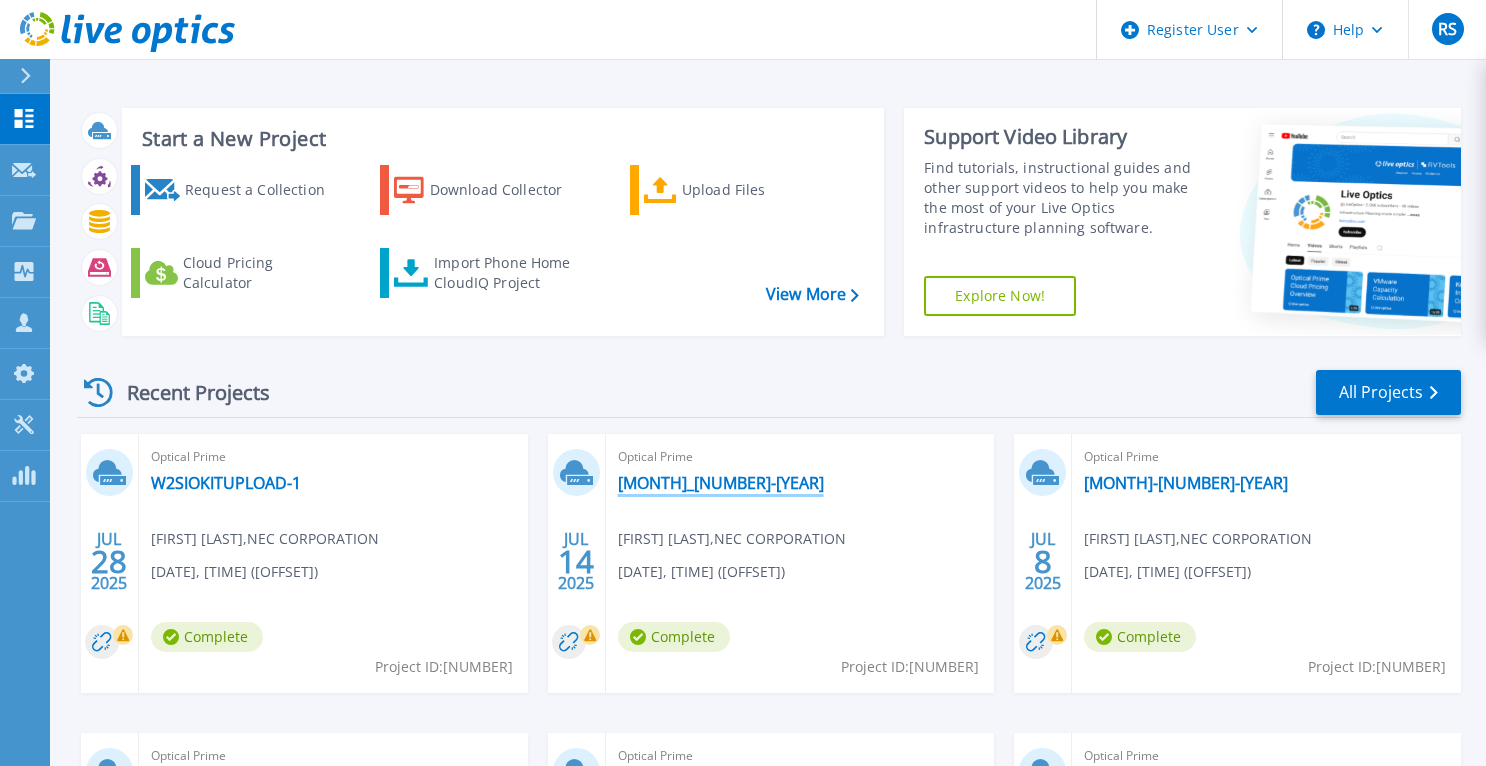 click on "[ALPHANUMERIC]" at bounding box center [721, 483] 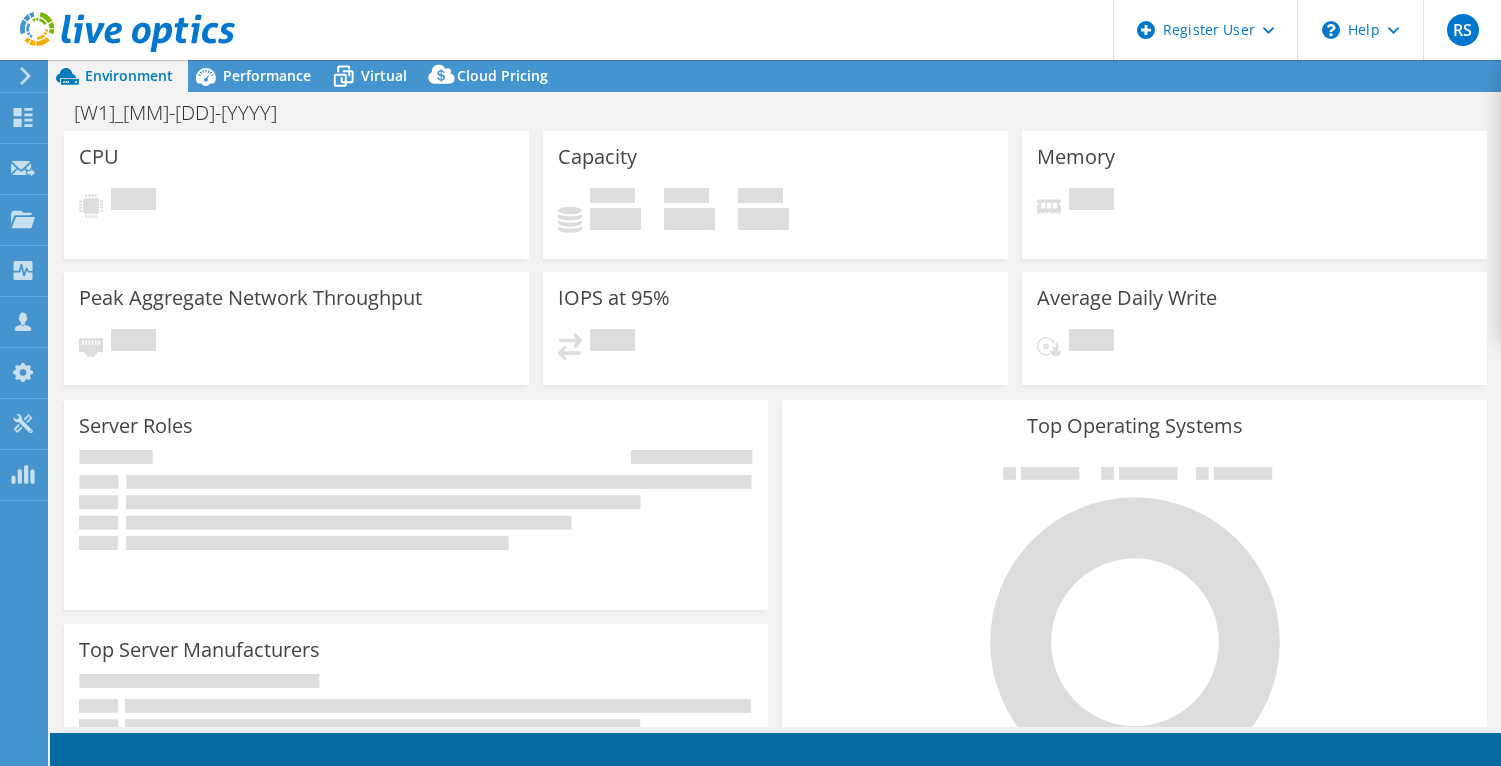 scroll, scrollTop: 0, scrollLeft: 0, axis: both 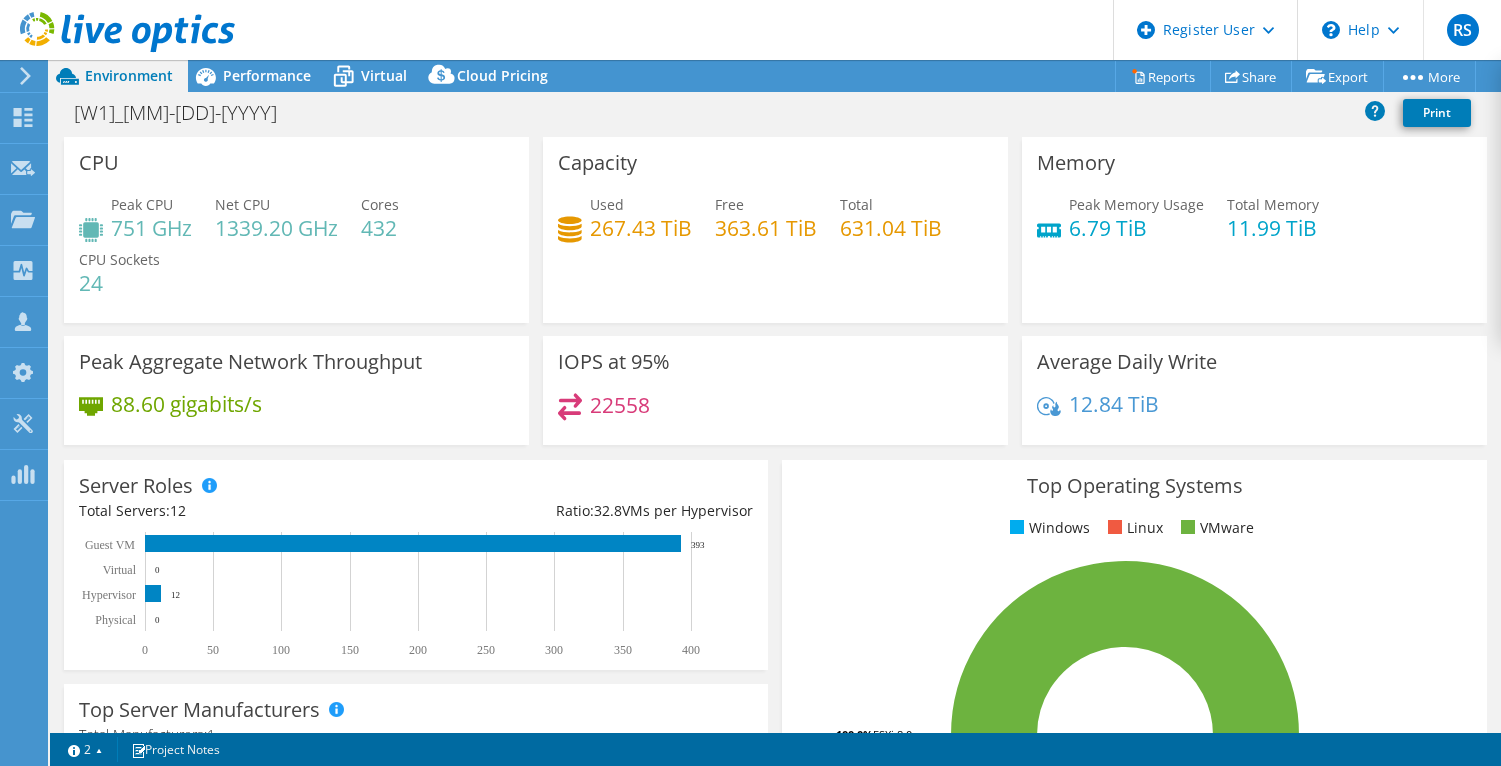 click on "RS
Dell User
Robert Small
Robert.Small2@Dell.com
Dell
My Profile
Log Out
\n
Help
Explore Helpful Articles
Contact Support" at bounding box center [750, 30] 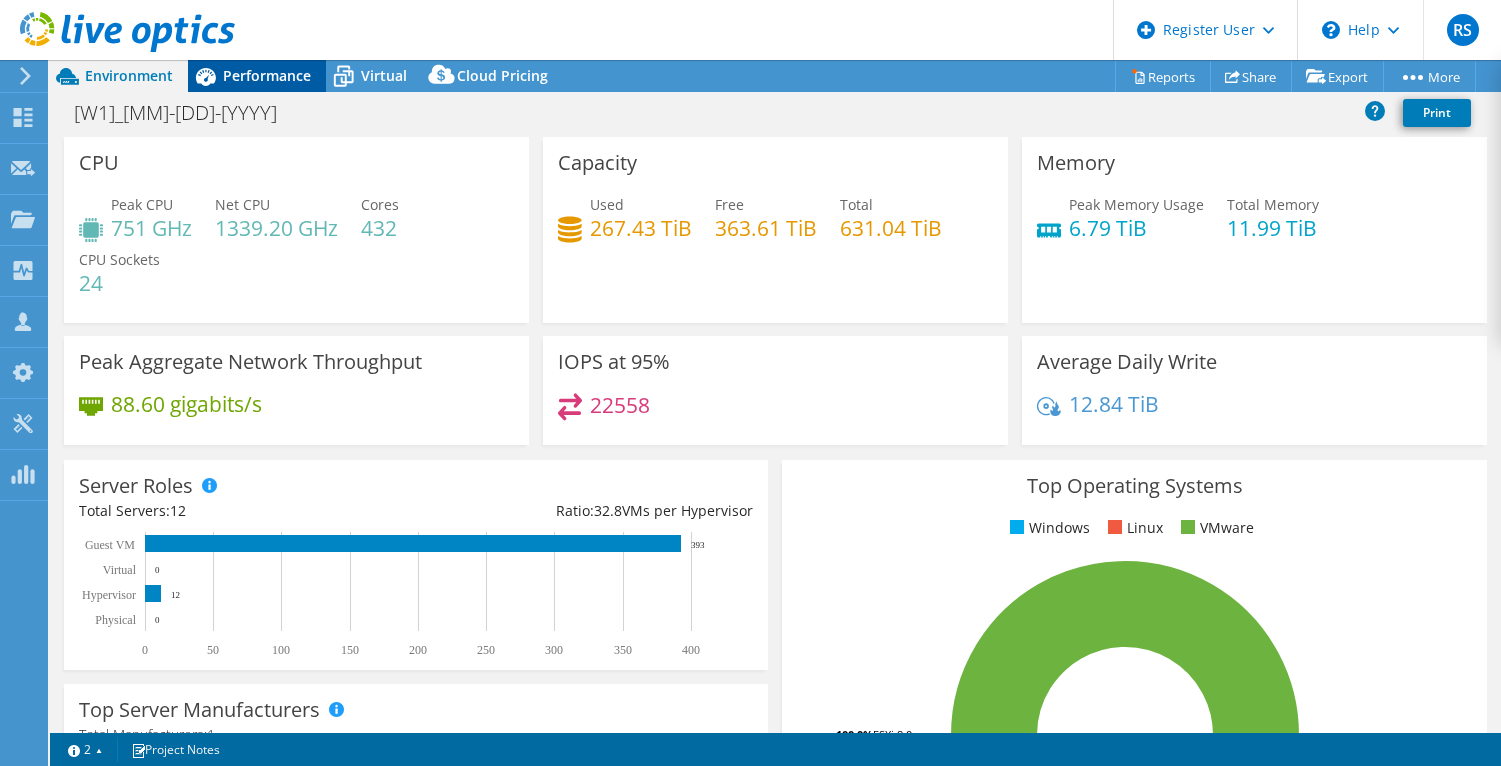 click on "Performance" at bounding box center (267, 75) 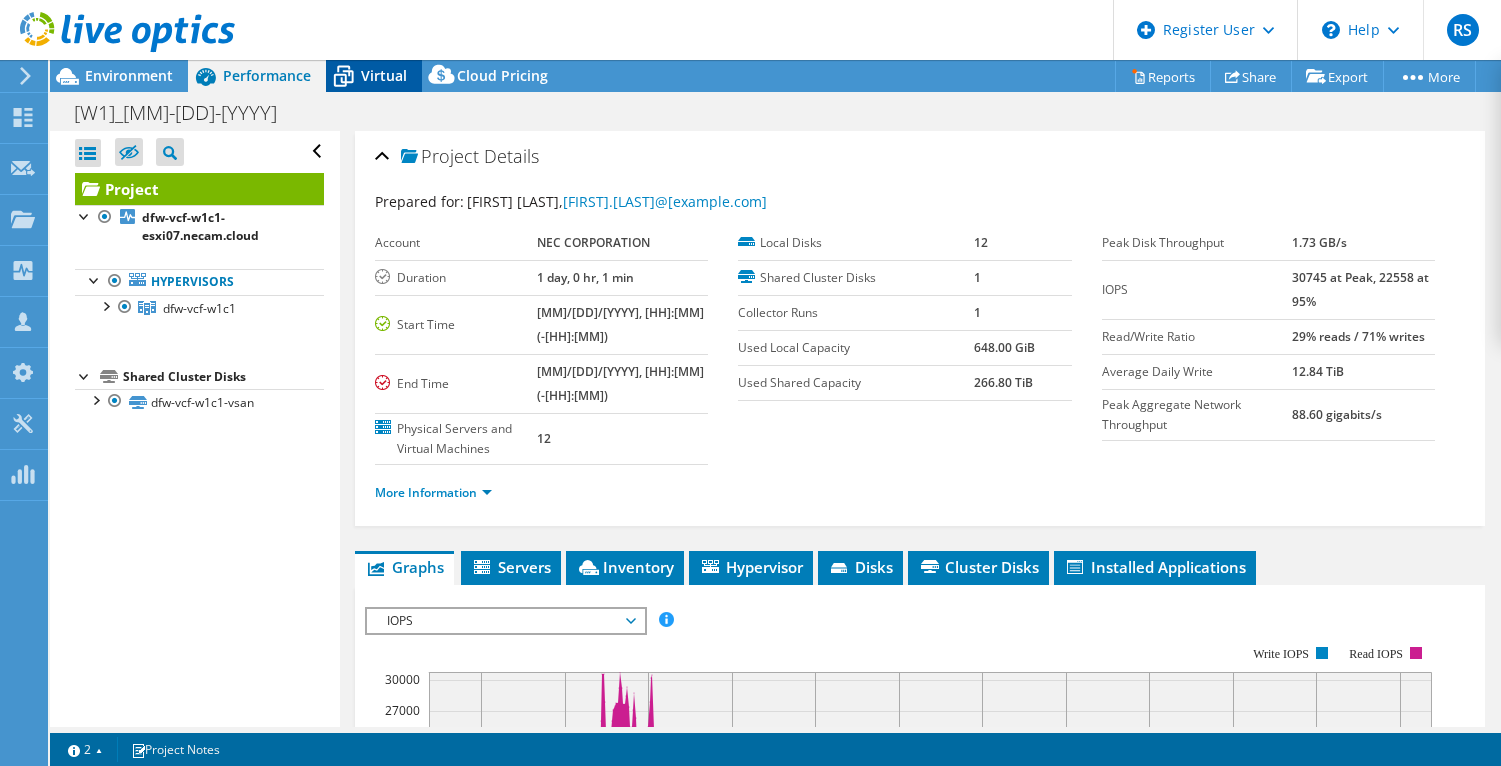 click on "Virtual" at bounding box center [384, 75] 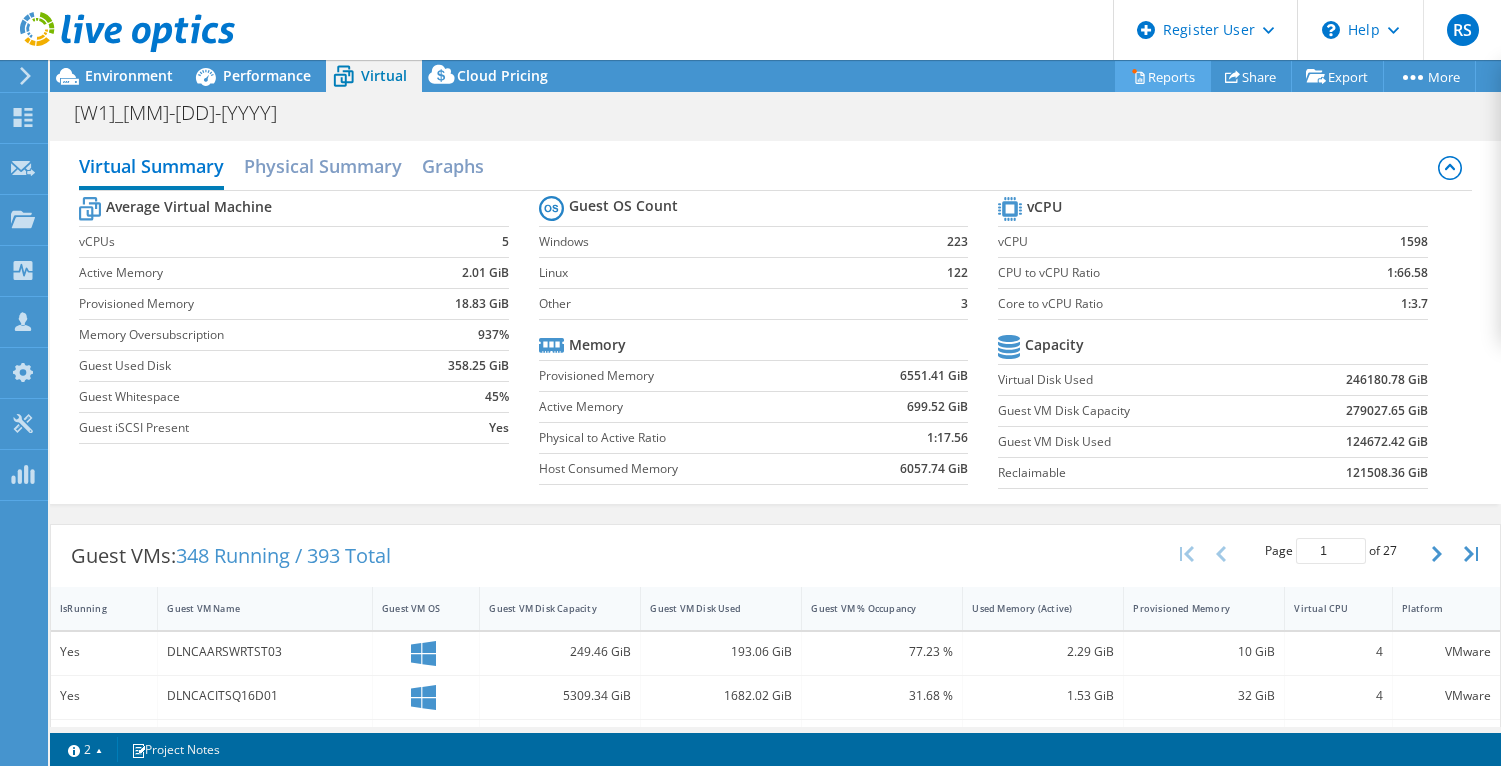 click on "Reports" at bounding box center [1163, 76] 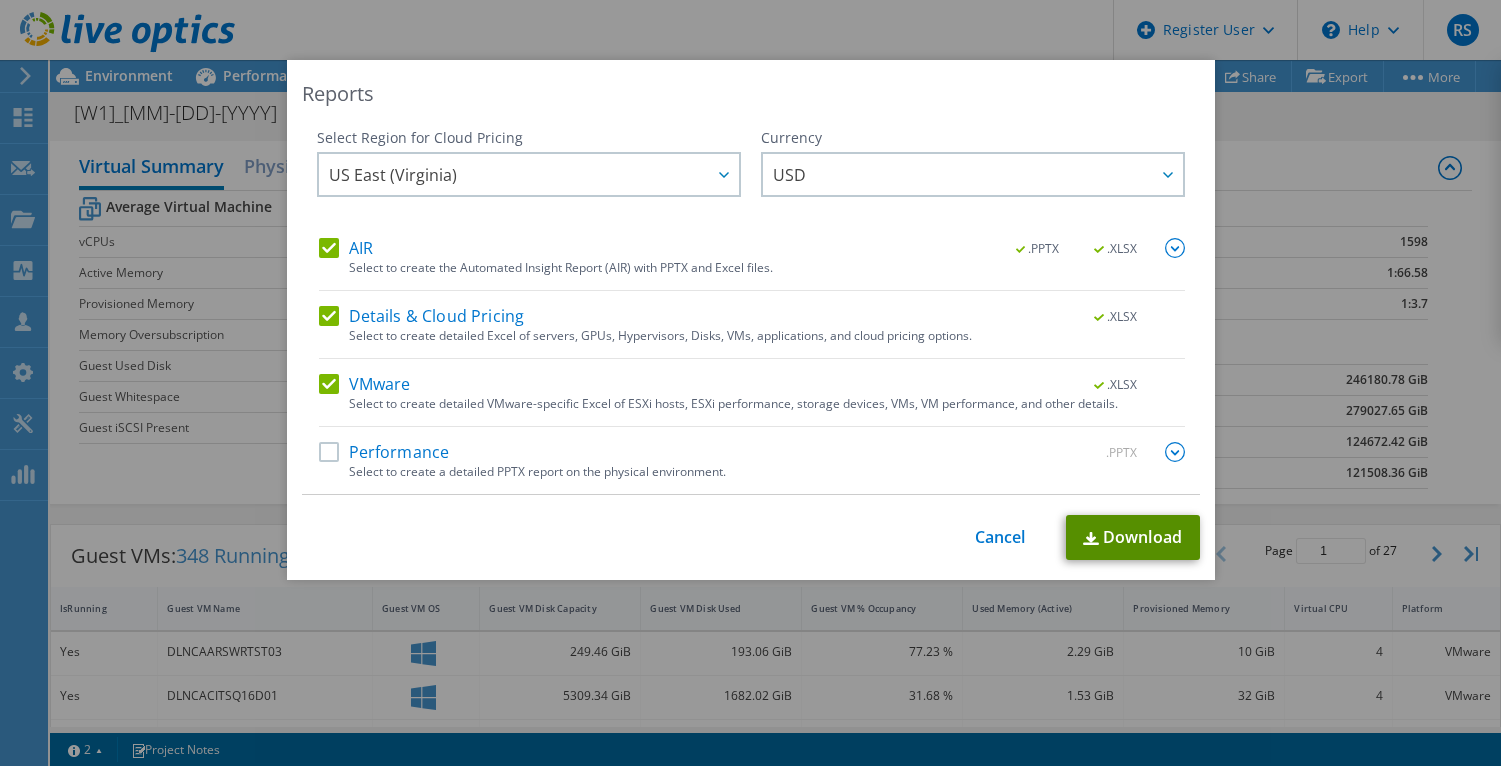 click on "Download" at bounding box center (1133, 537) 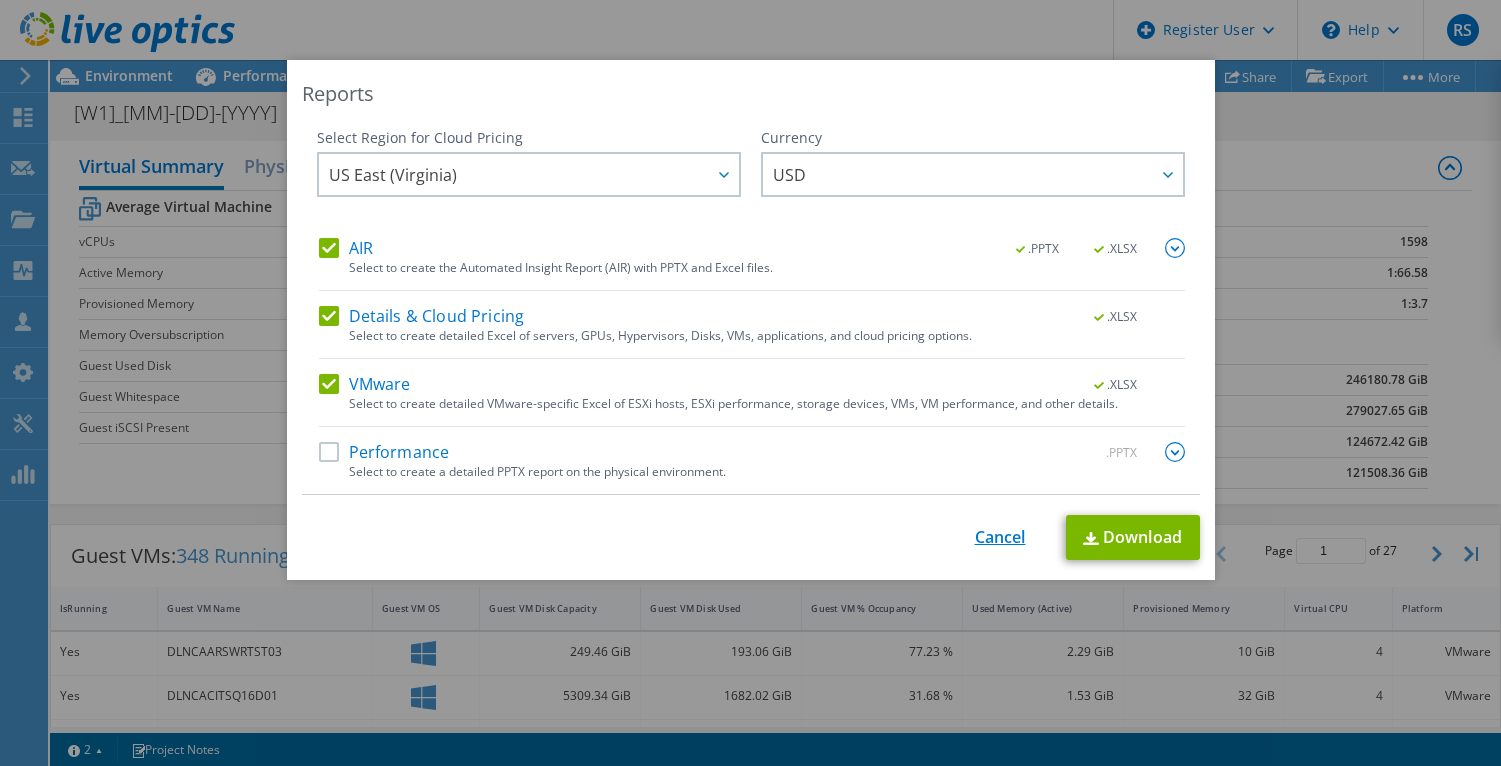 click on "Cancel" at bounding box center [1000, 537] 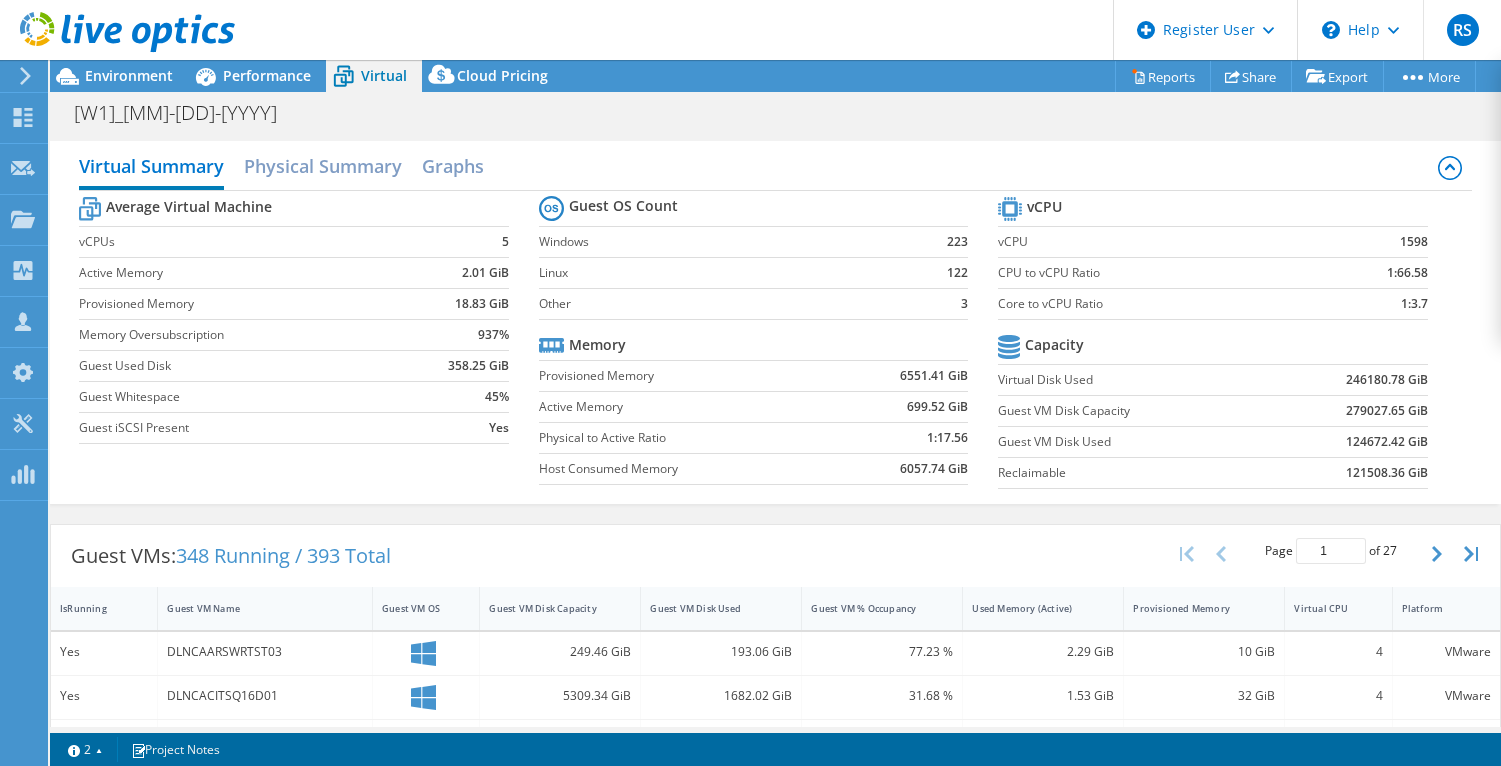 click on "RS
Dell User
Robert Small
Robert.Small2@Dell.com
Dell
My Profile
Log Out
\n
Help
Explore Helpful Articles
Contact Support" at bounding box center (750, 30) 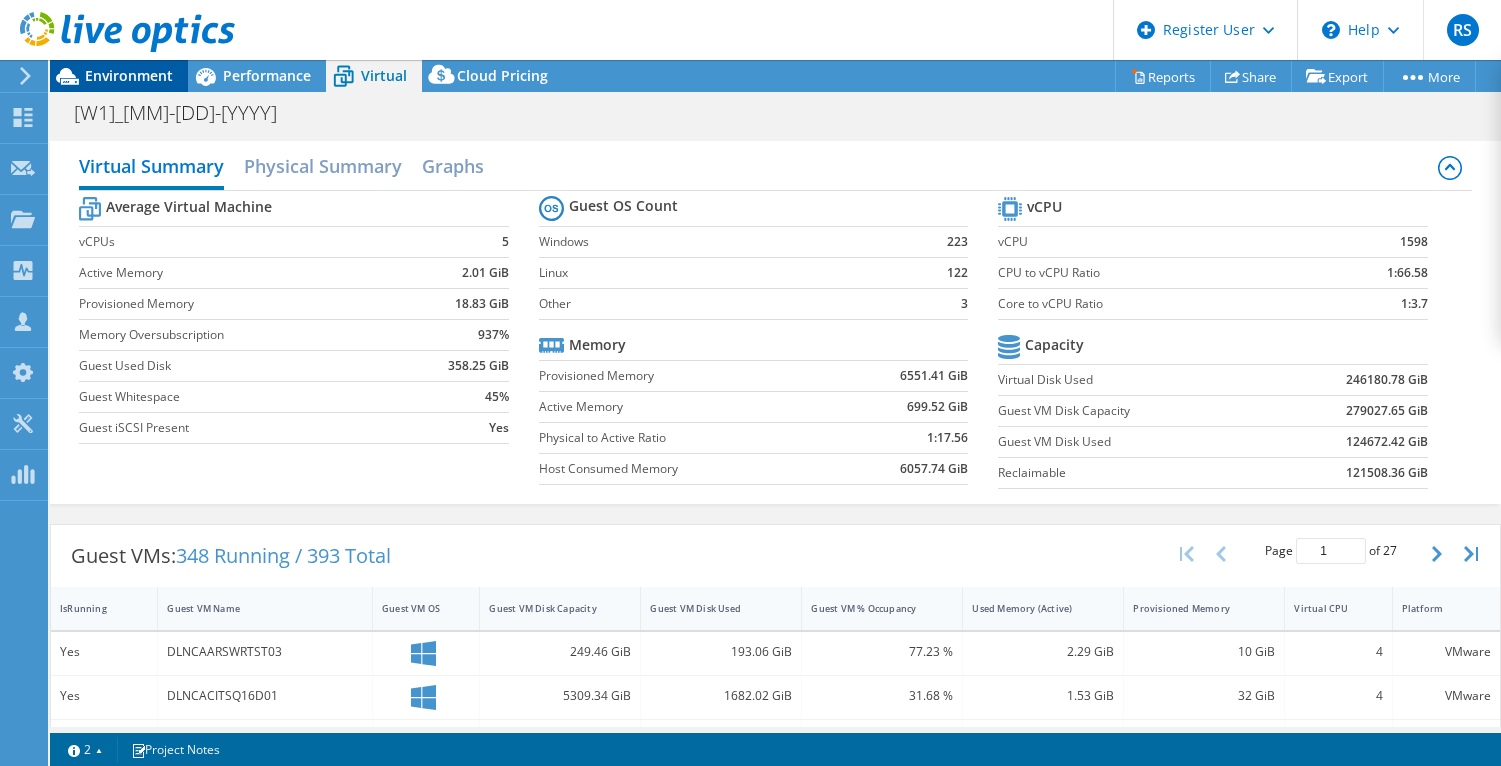 click on "Environment" at bounding box center (129, 75) 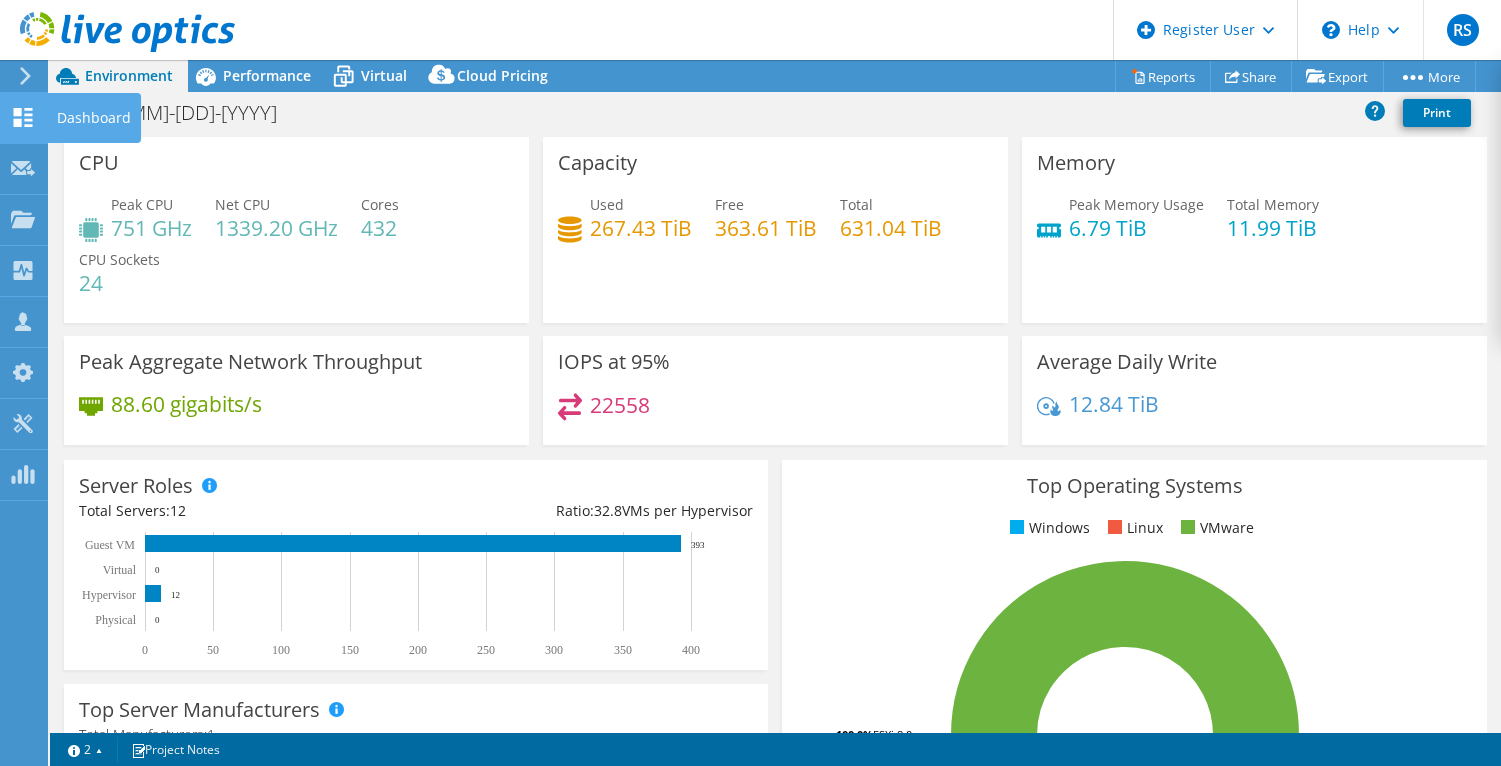 click on "Dashboard" at bounding box center (94, 118) 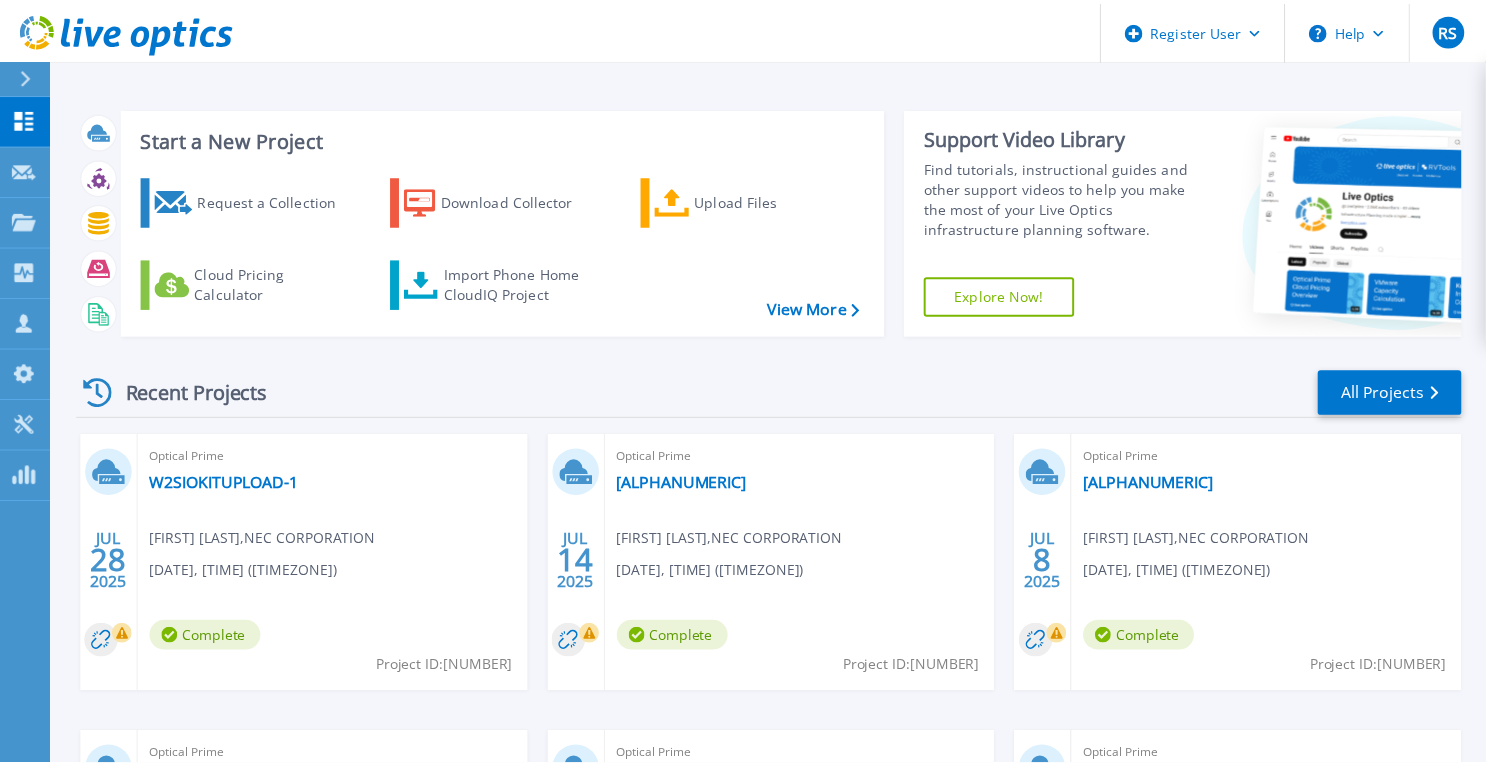 scroll, scrollTop: 0, scrollLeft: 0, axis: both 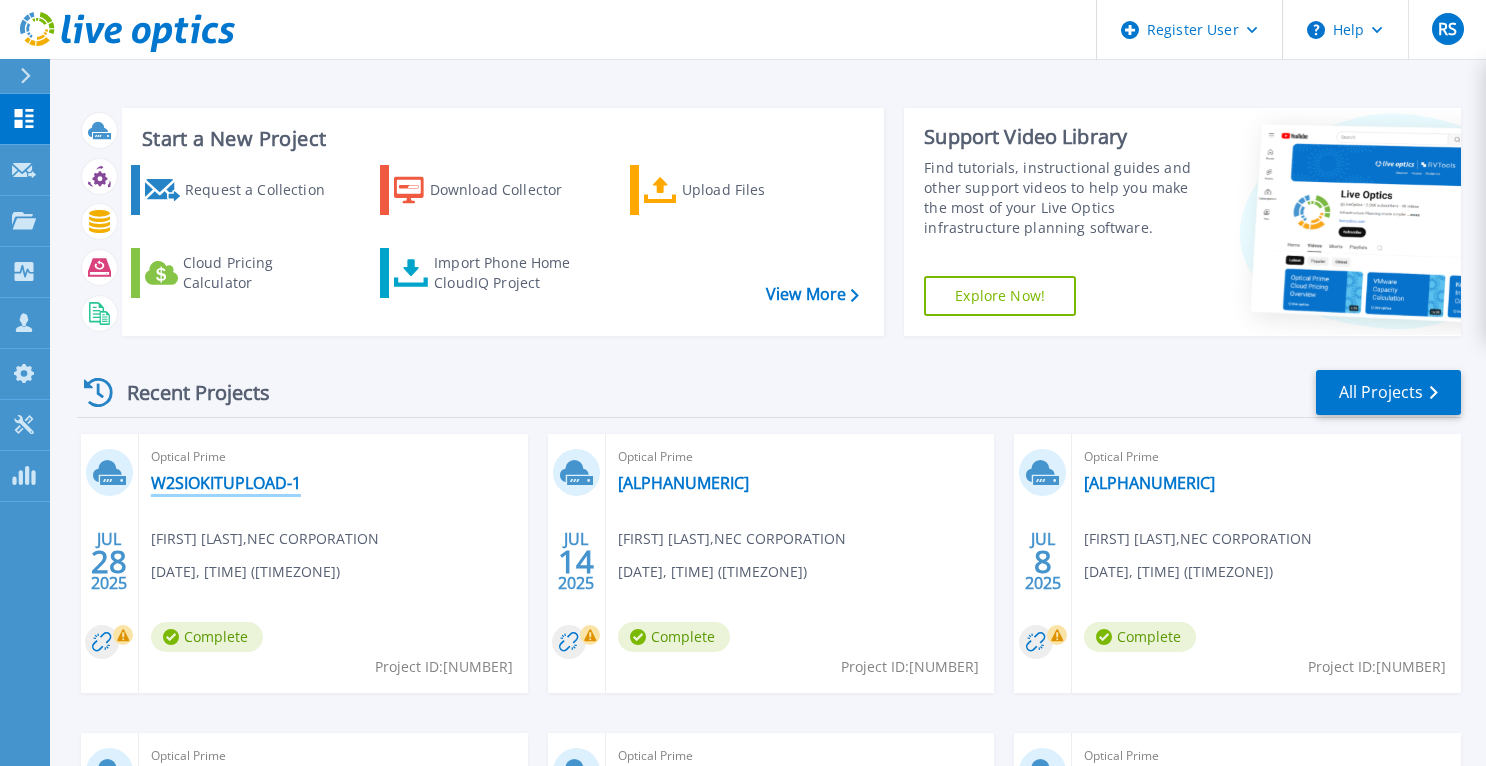 click on "W2SIOKITUPLOAD-1" at bounding box center (226, 483) 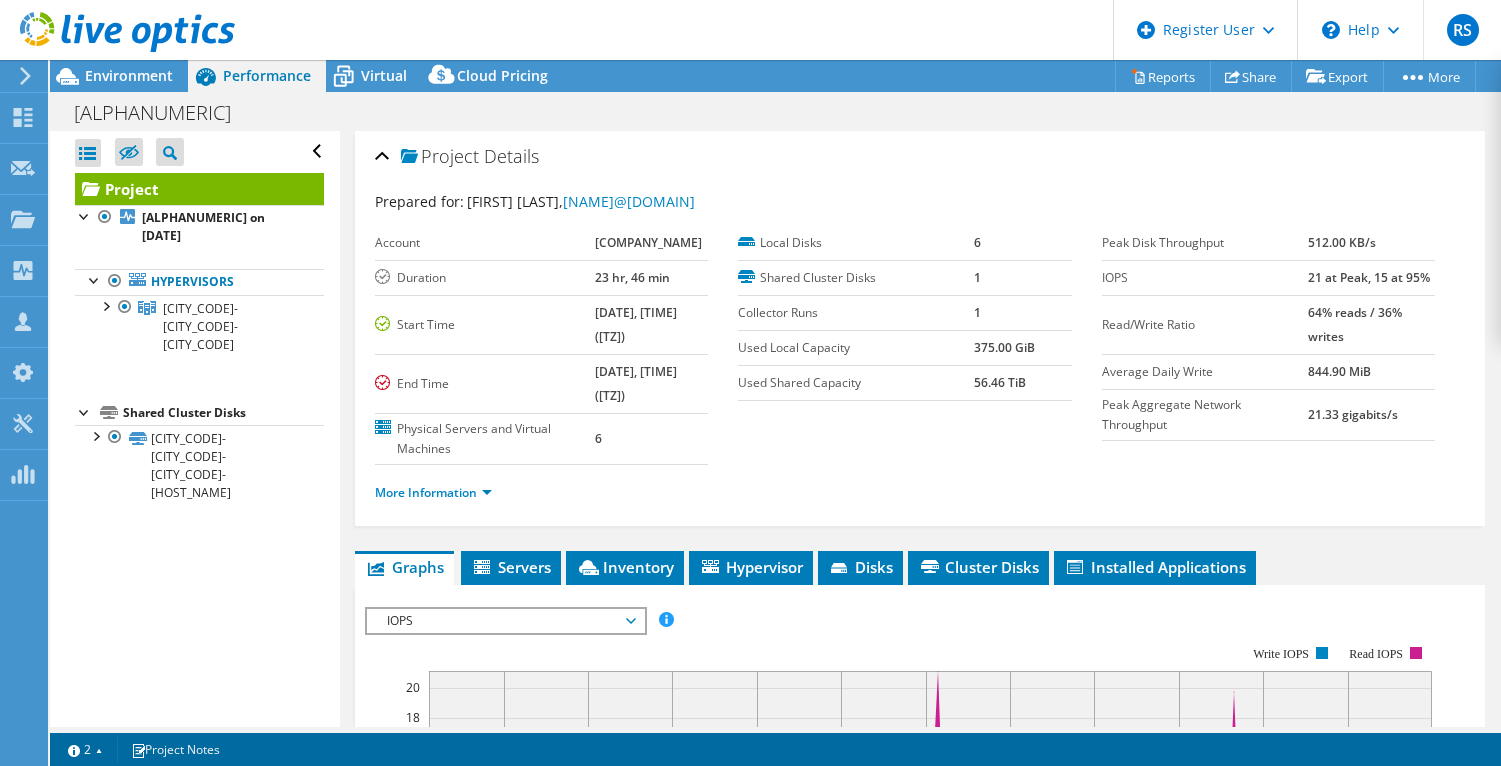 select on "USD" 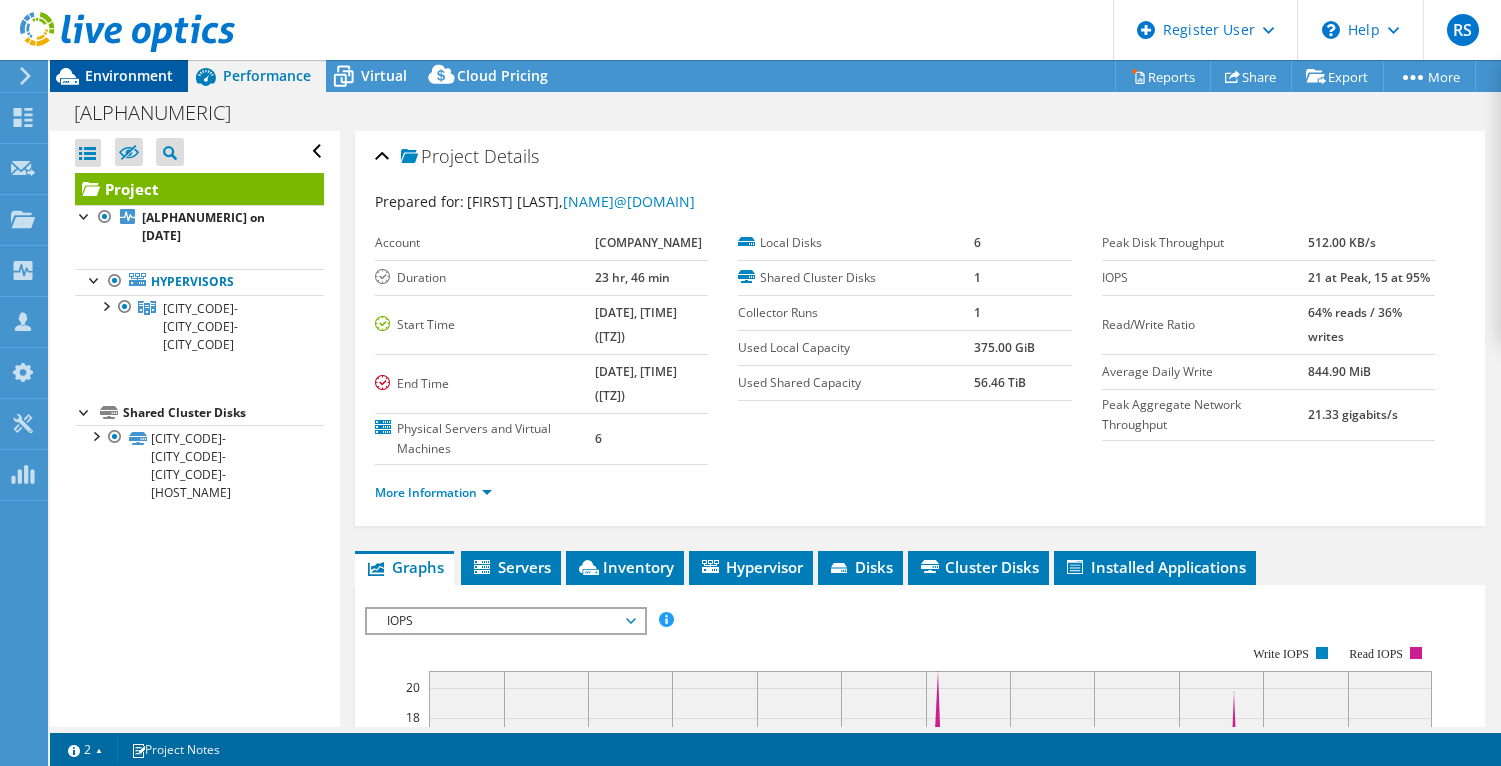 click on "Environment" at bounding box center [129, 75] 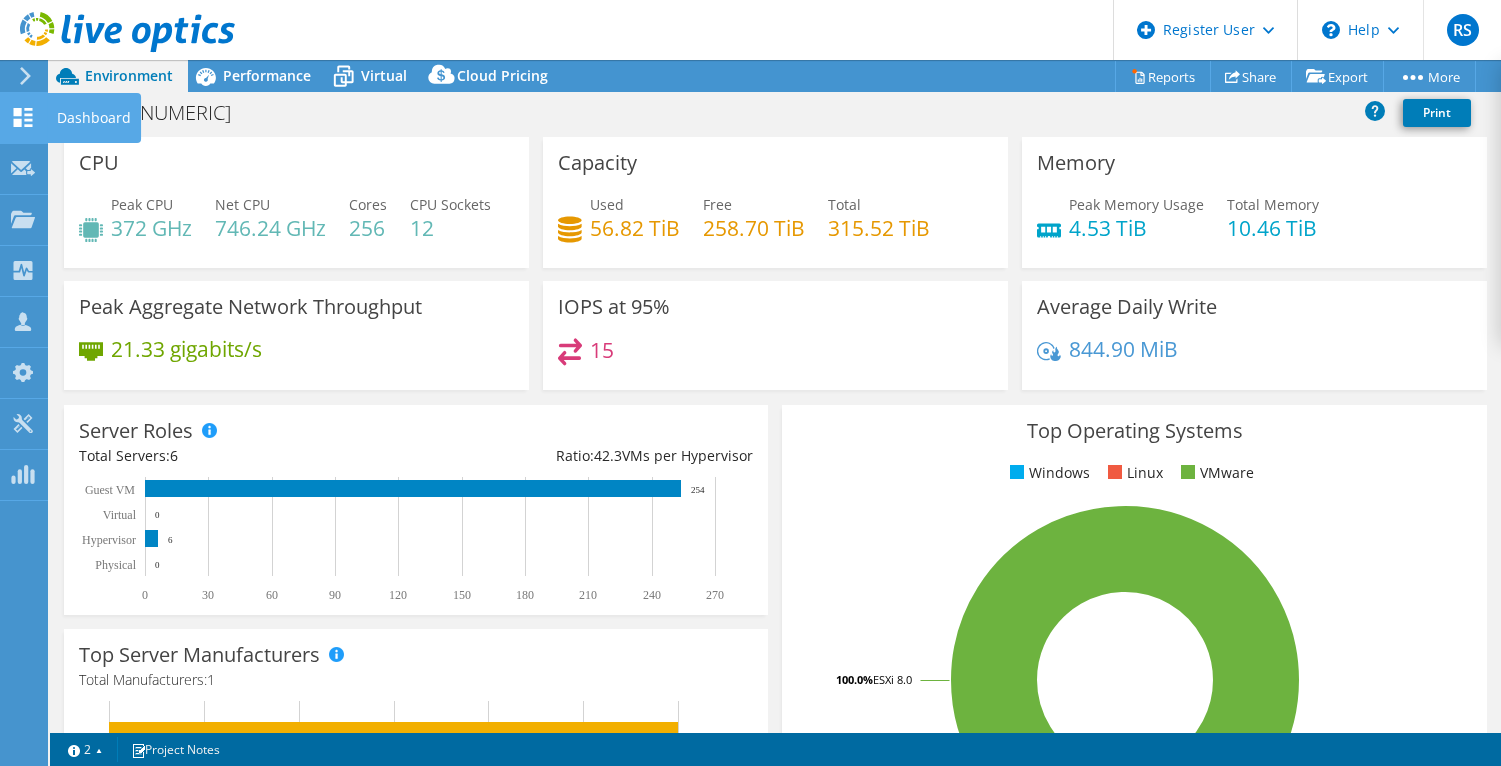 click on "Dashboard" at bounding box center [94, 118] 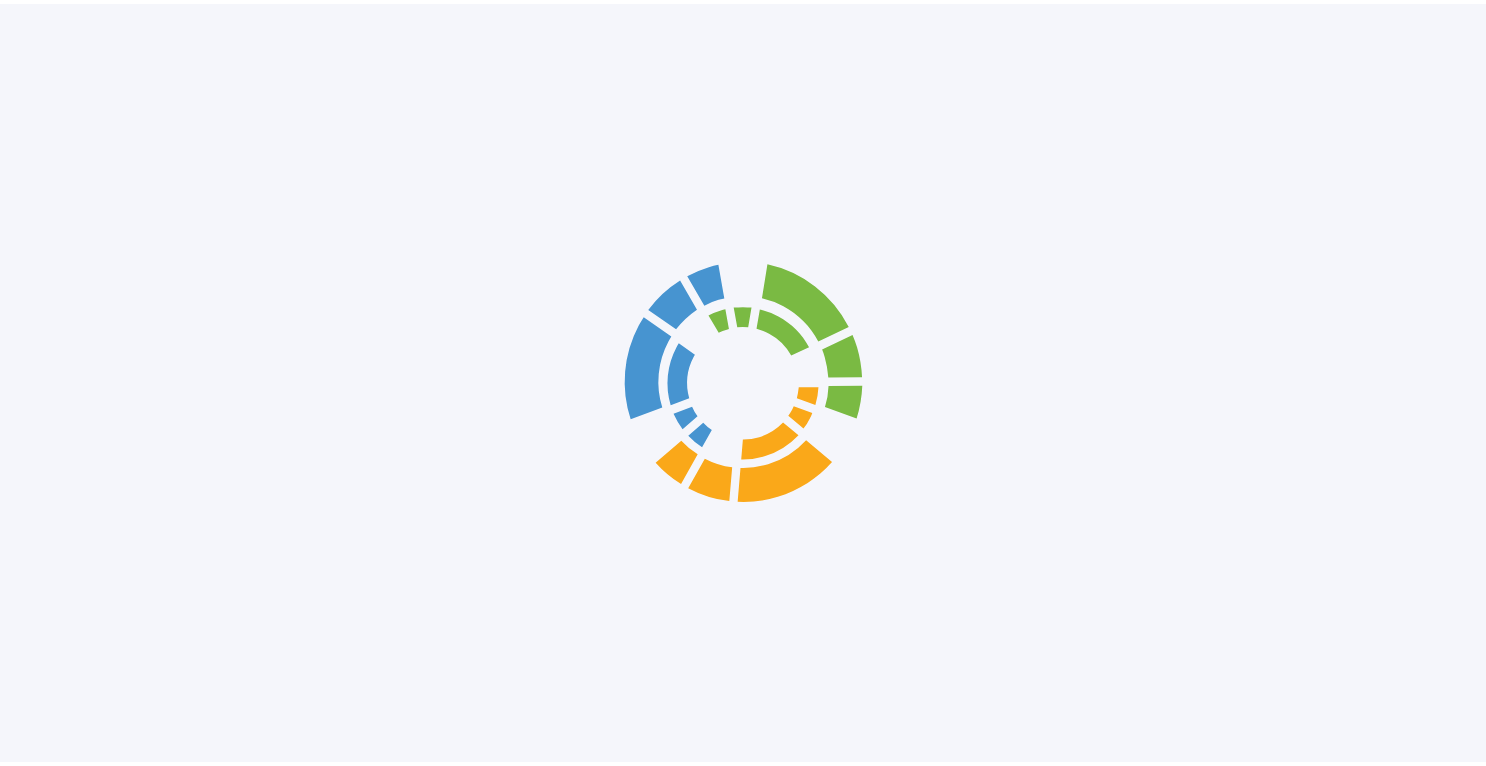 scroll, scrollTop: 0, scrollLeft: 0, axis: both 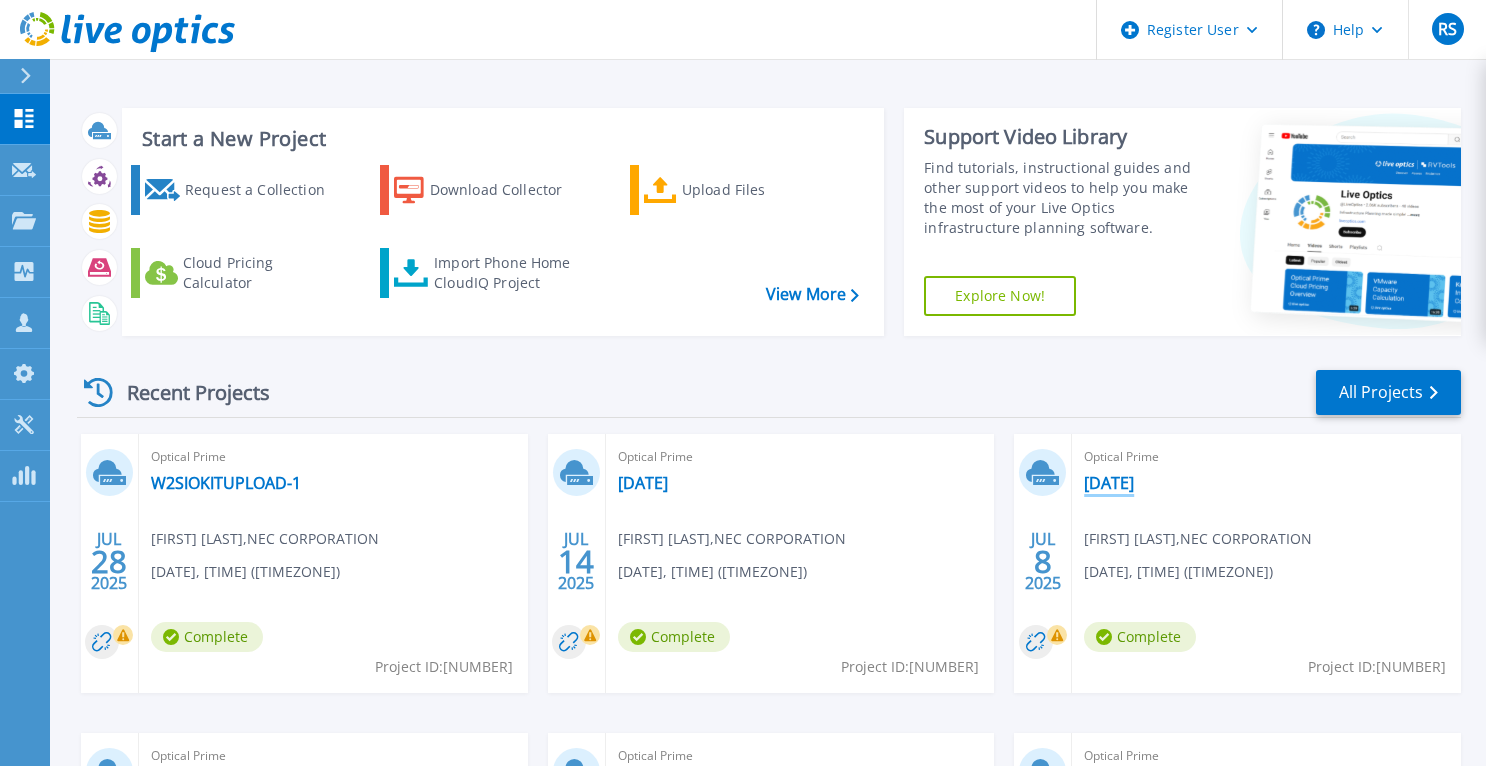 drag, startPoint x: 1138, startPoint y: 479, endPoint x: 1125, endPoint y: 482, distance: 13.341664 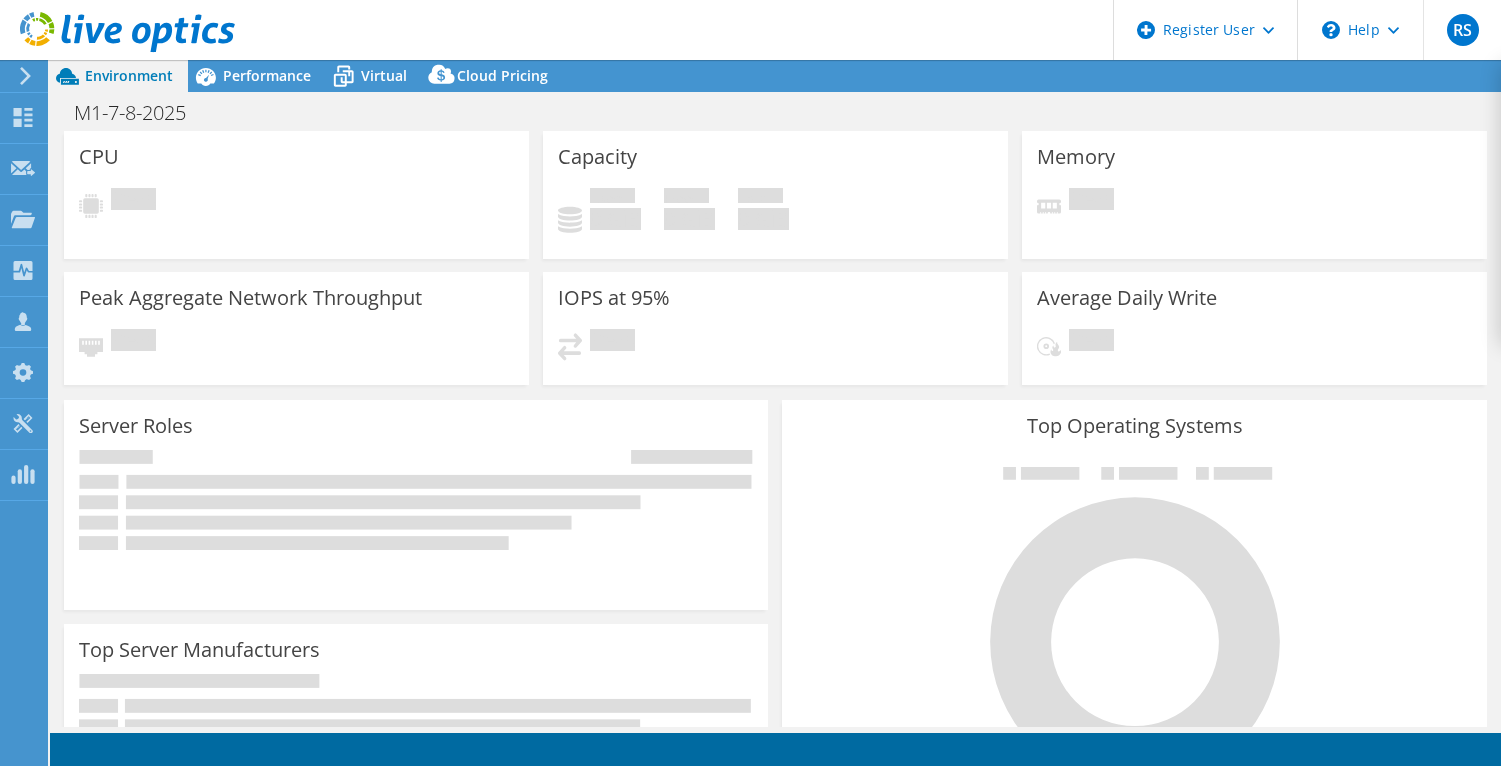 scroll, scrollTop: 0, scrollLeft: 0, axis: both 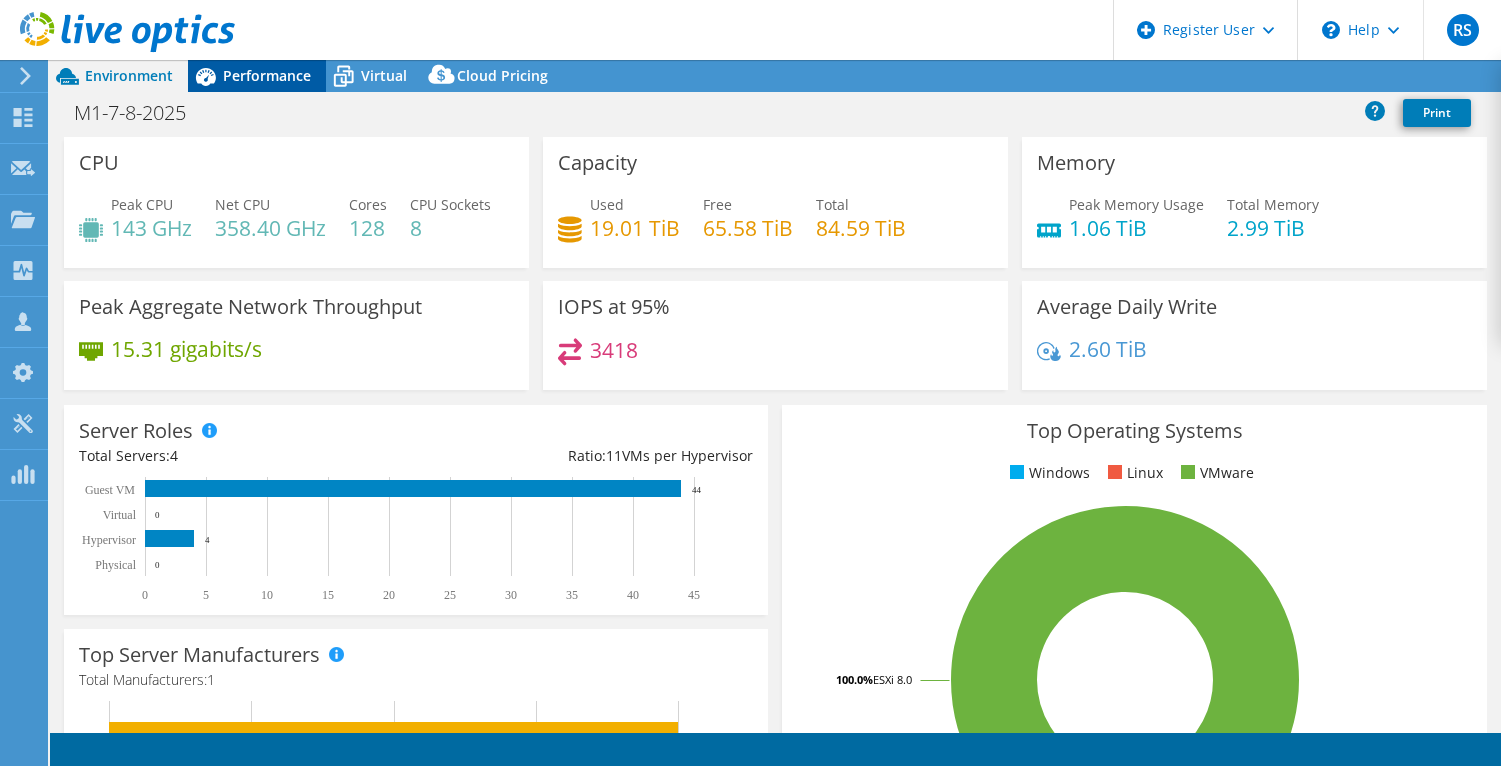 click on "Performance" at bounding box center (267, 75) 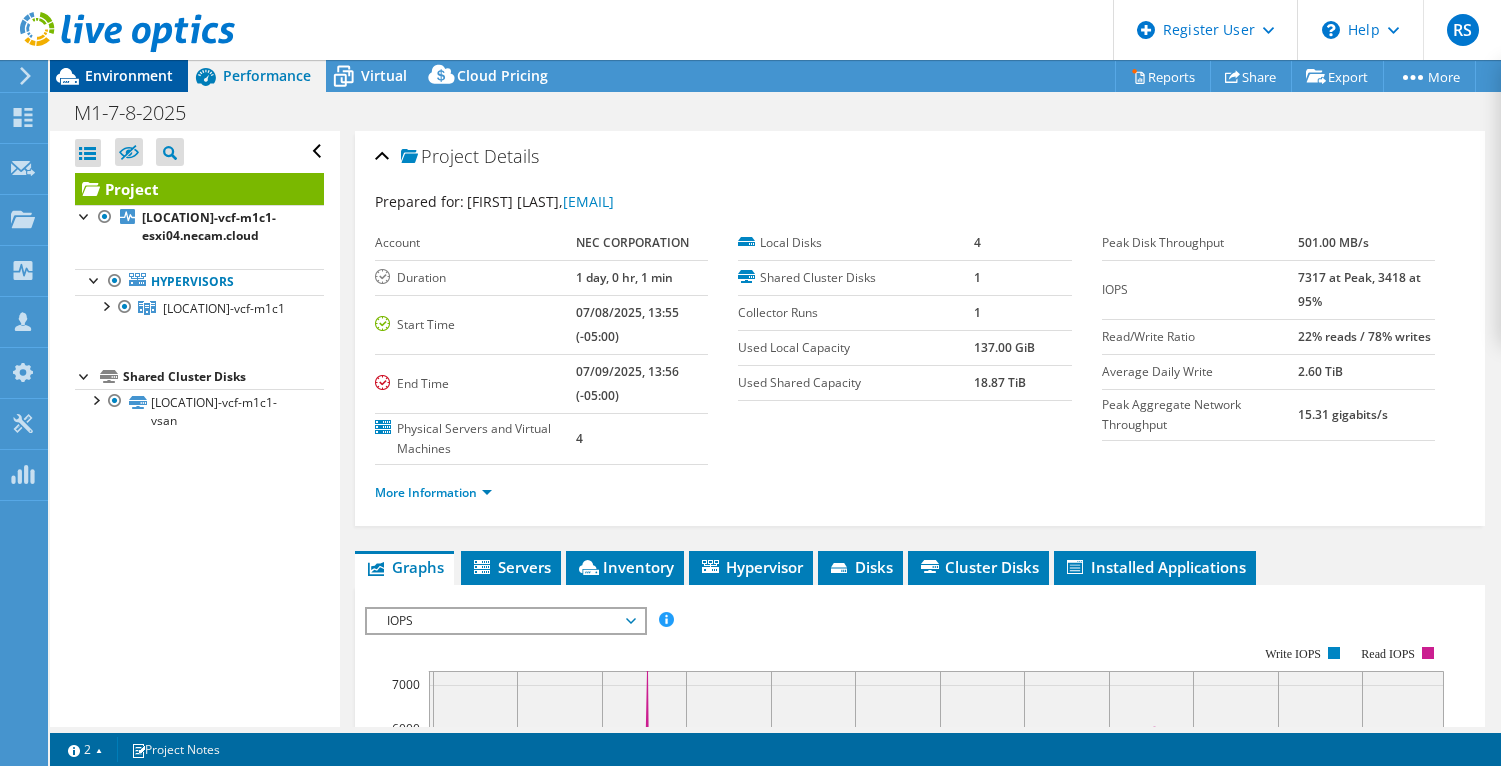 click on "Environment" at bounding box center (129, 75) 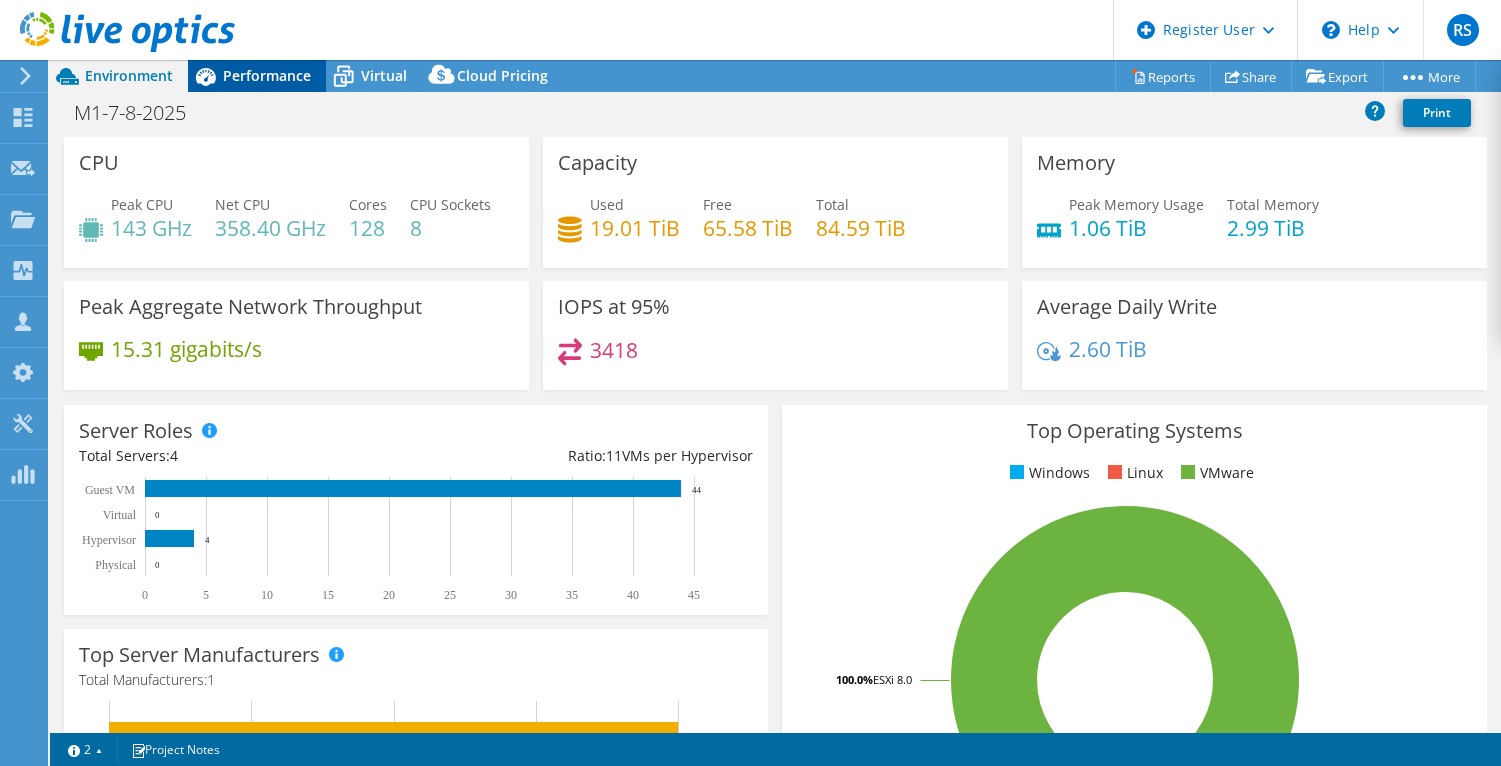 click on "Performance" at bounding box center (267, 75) 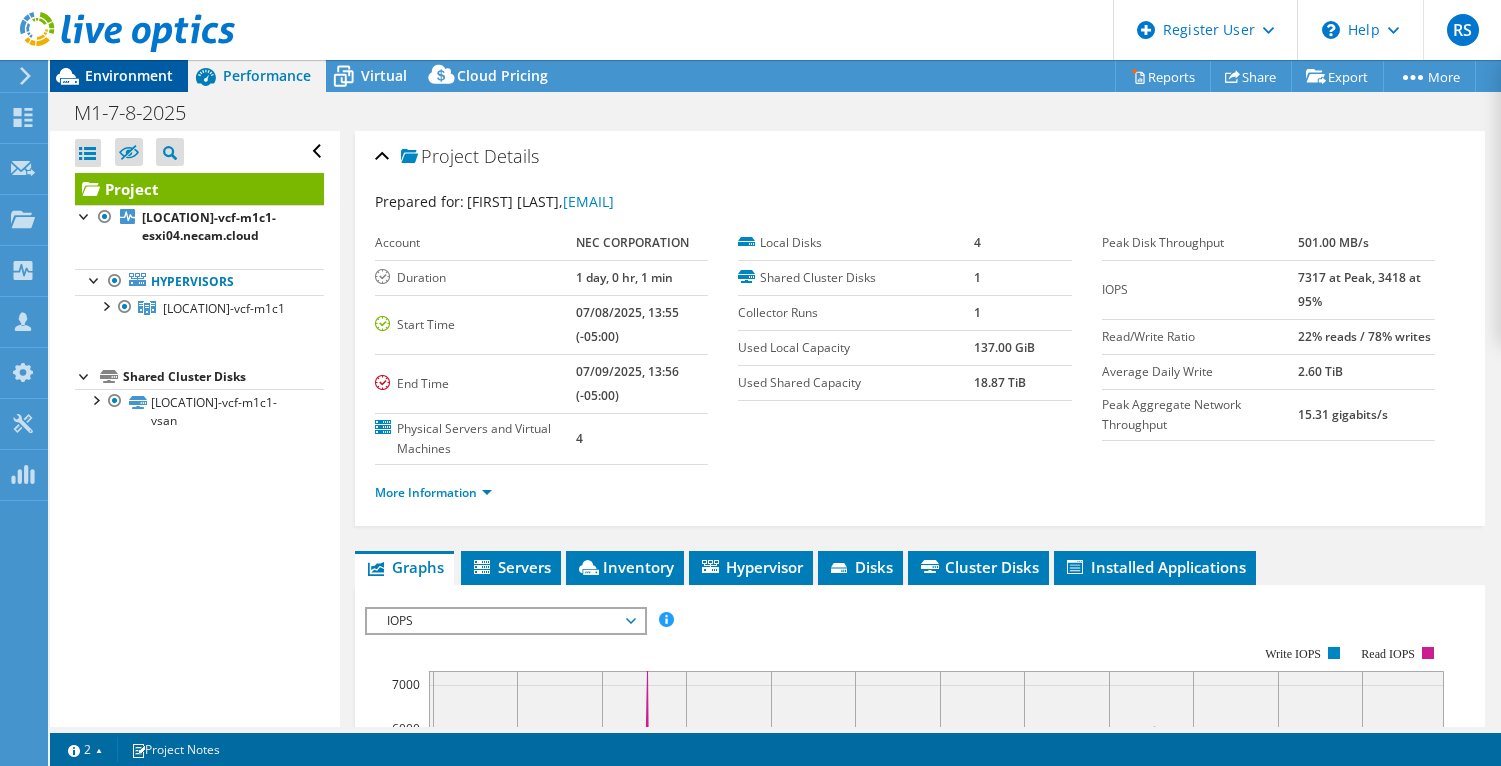 click on "Environment" at bounding box center (129, 75) 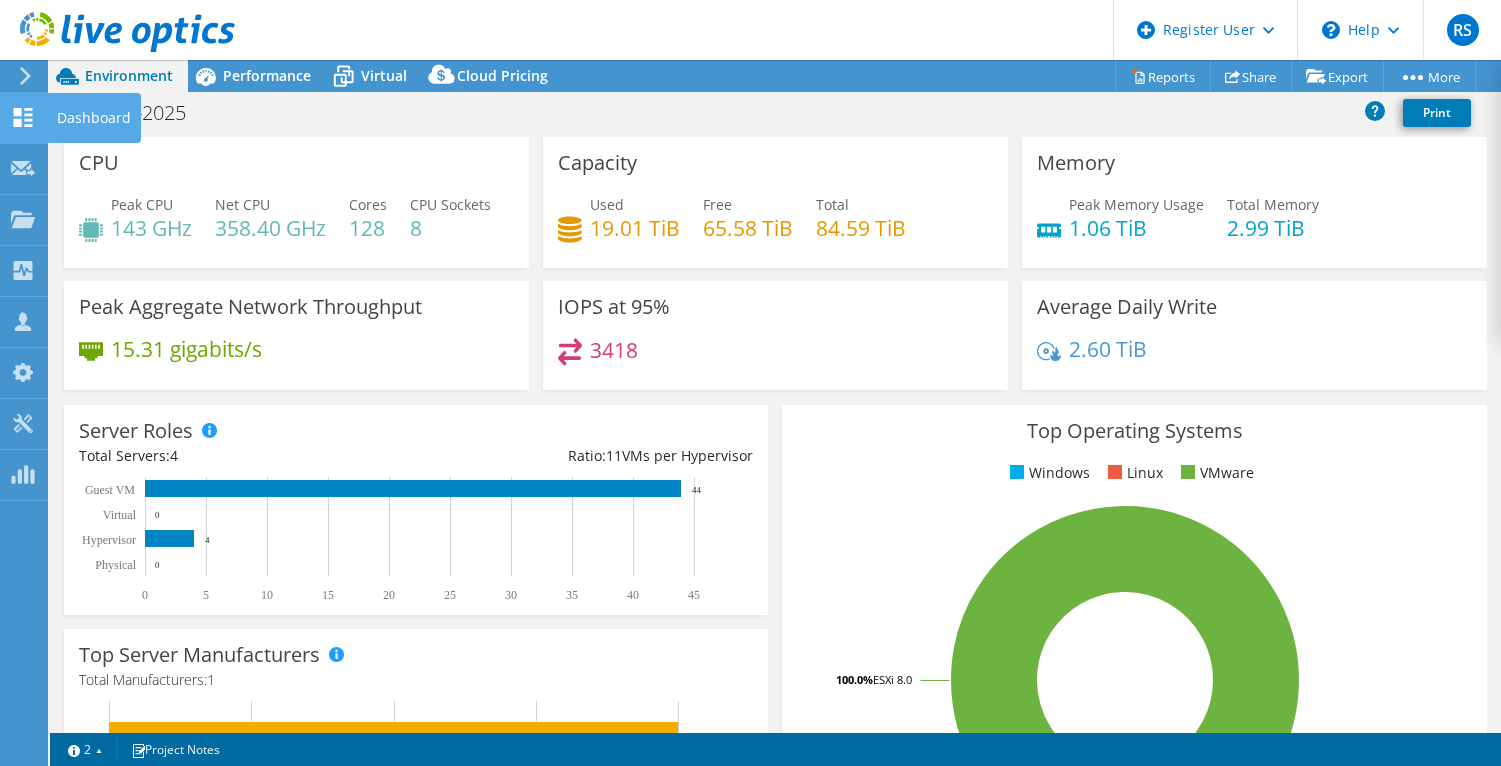 click on "Dashboard" at bounding box center (94, 118) 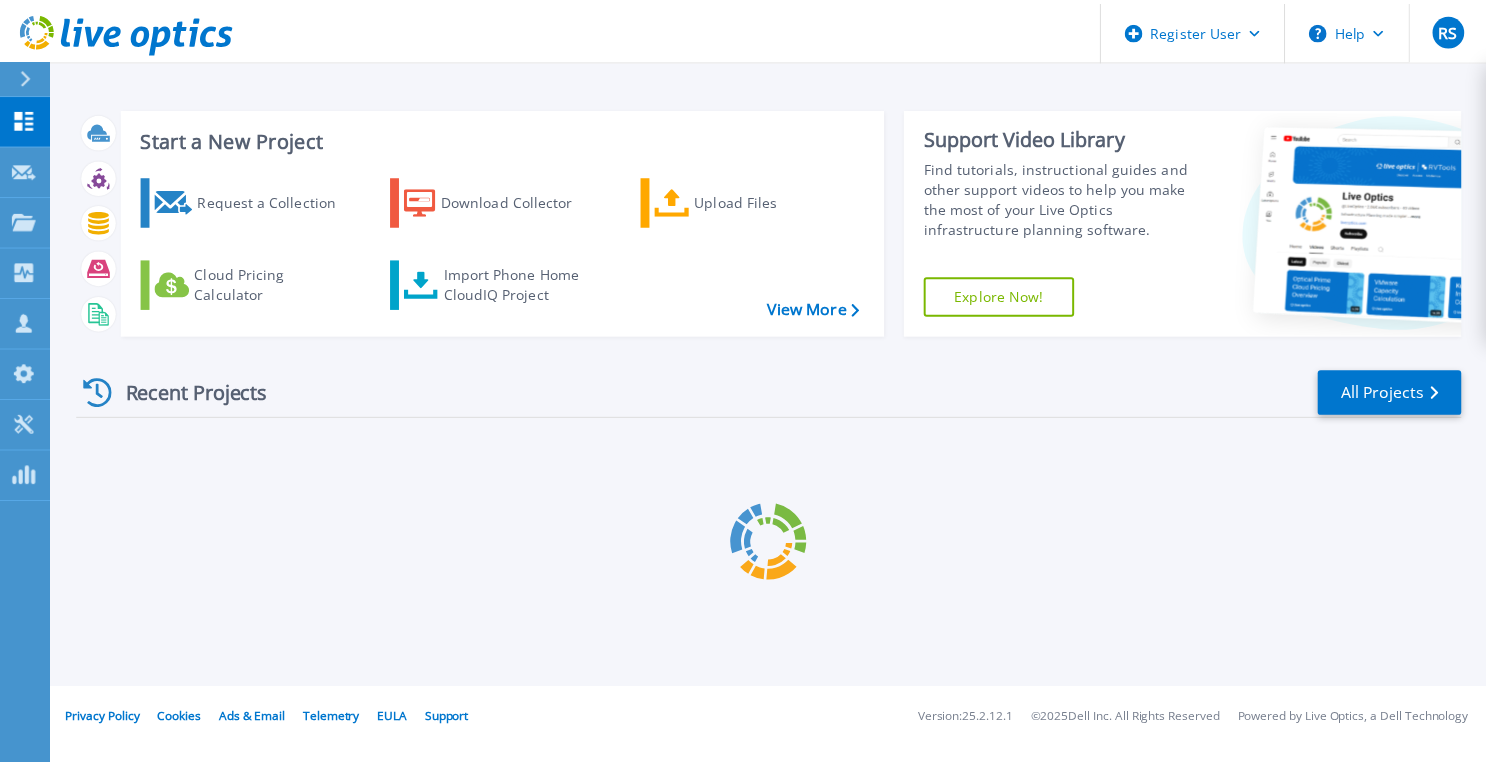 scroll, scrollTop: 0, scrollLeft: 0, axis: both 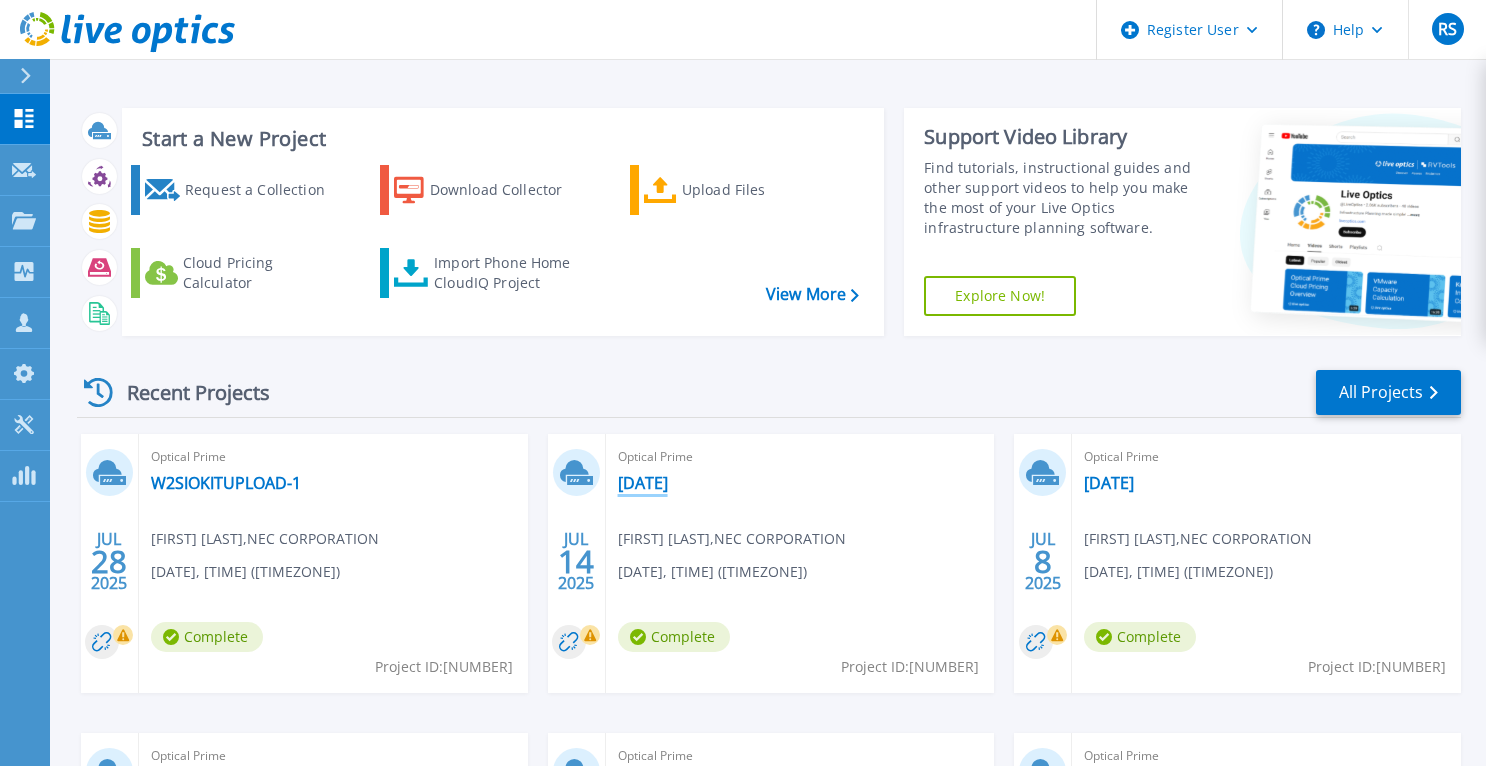 click on "[DATE]" at bounding box center [643, 483] 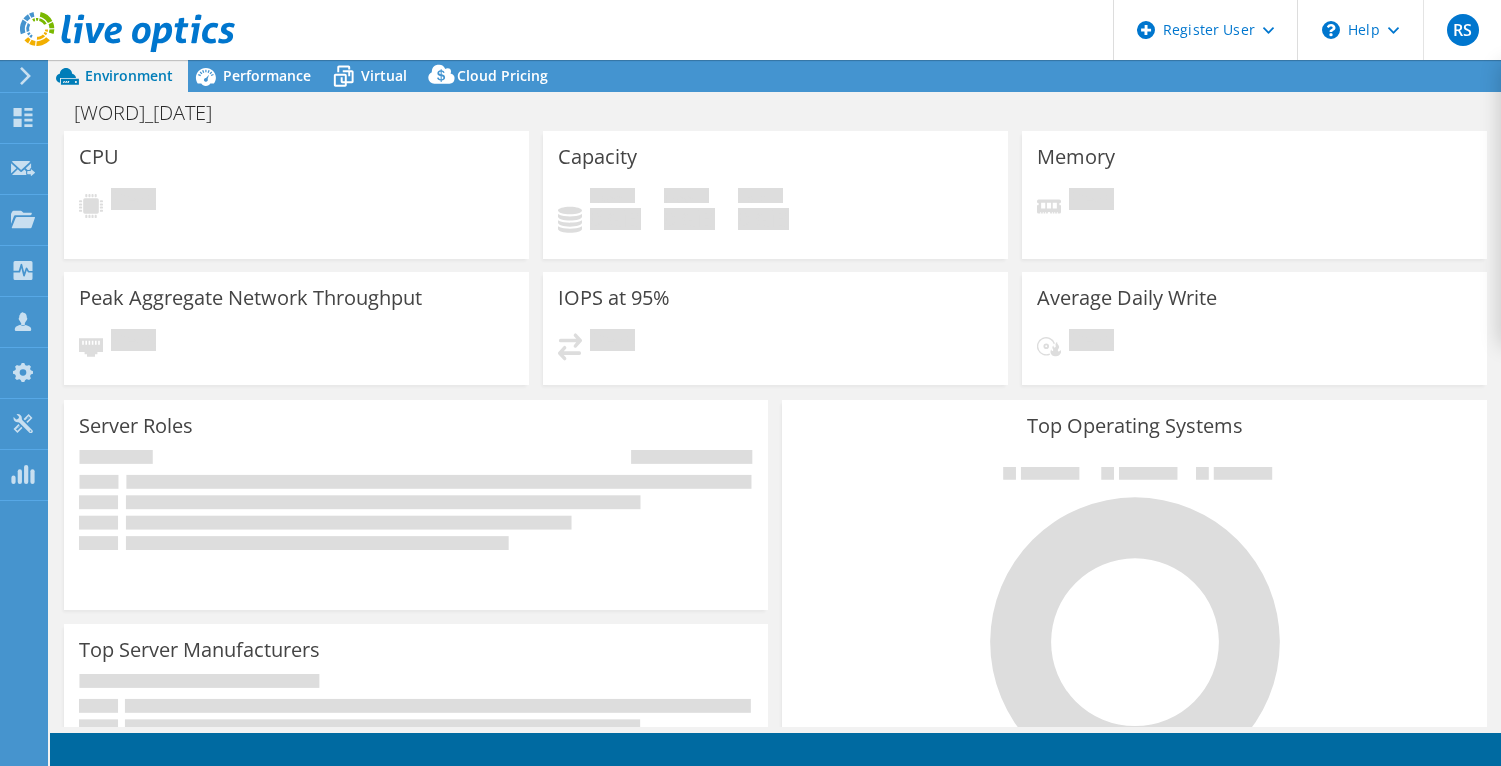 scroll, scrollTop: 0, scrollLeft: 0, axis: both 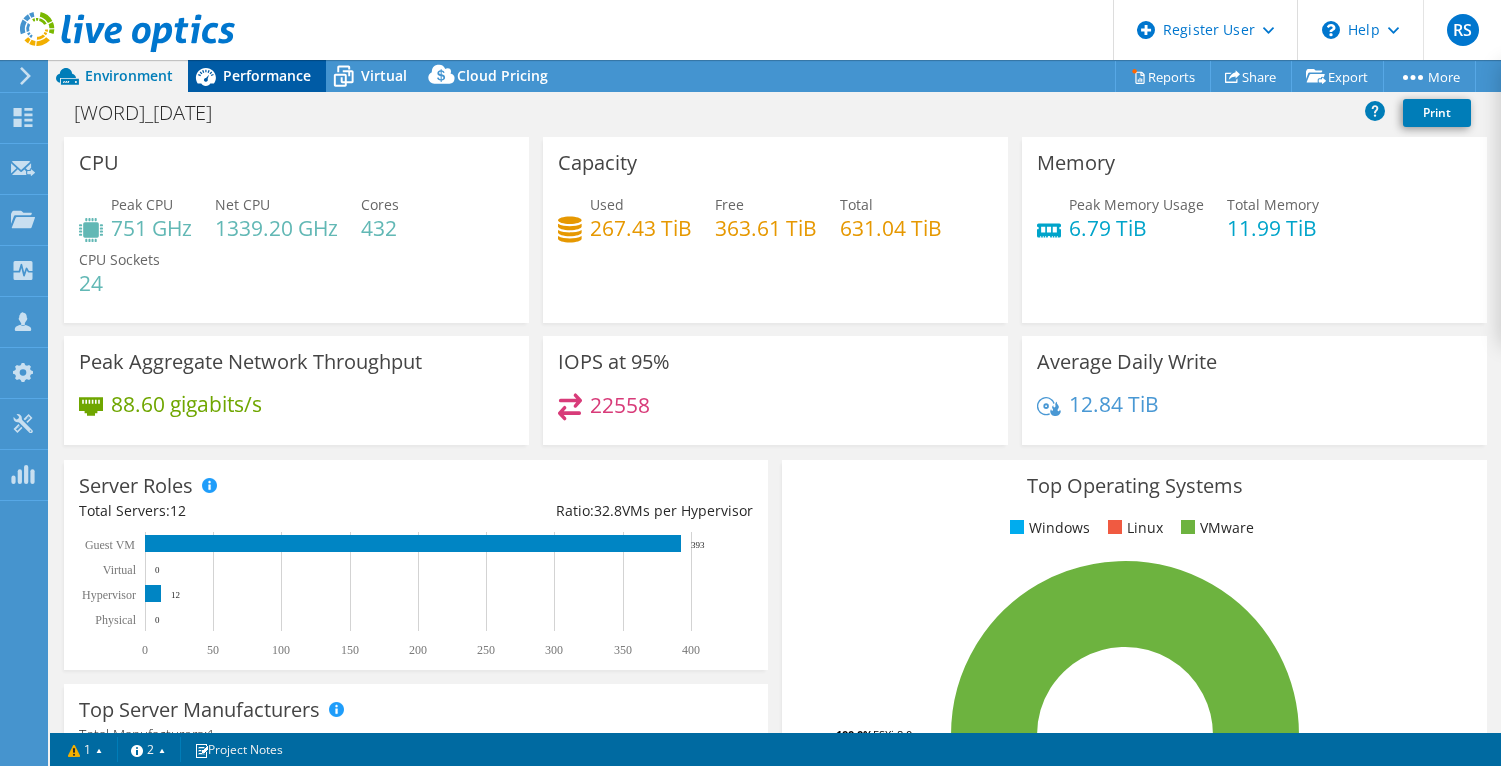 click on "Performance" at bounding box center [267, 75] 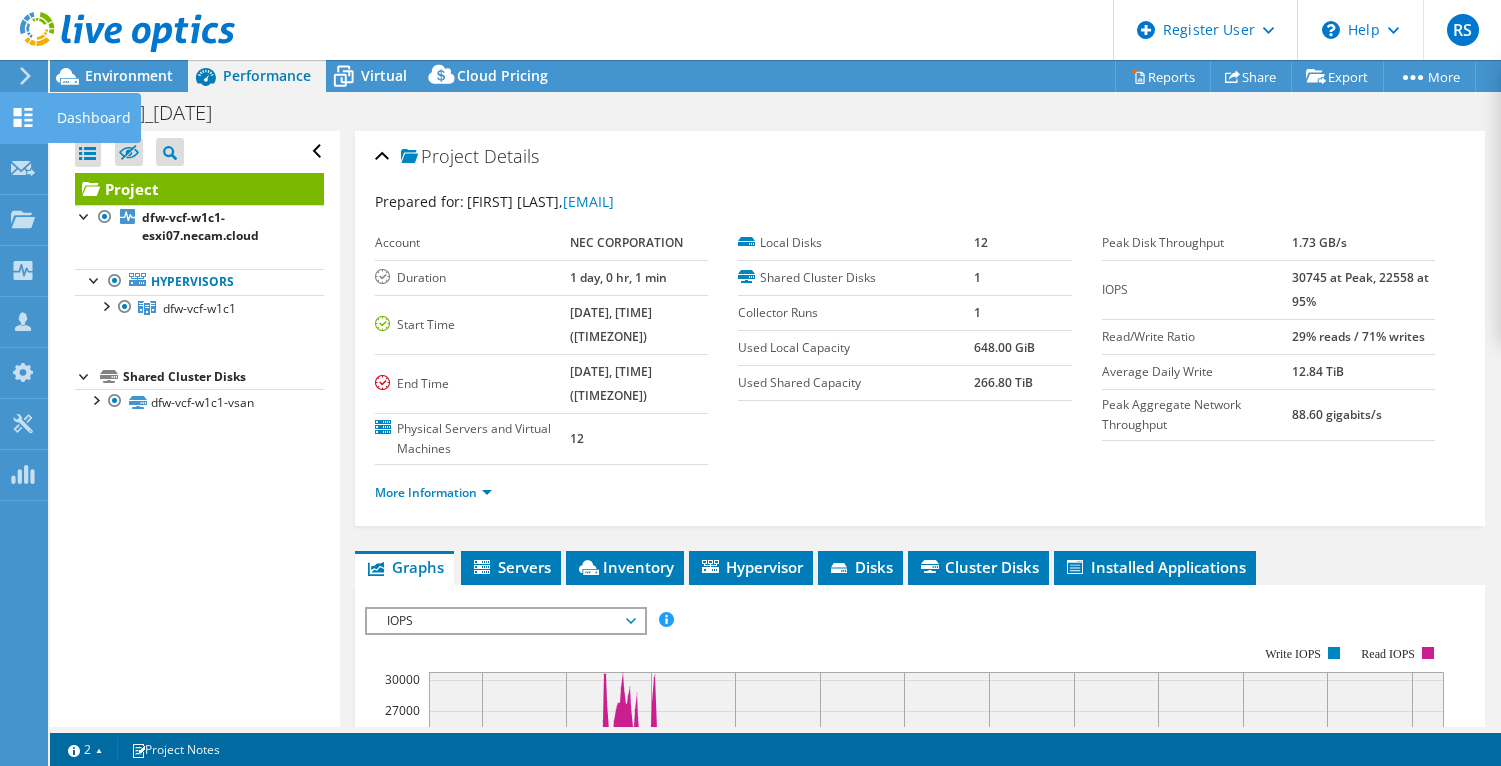 click on "Dashboard" at bounding box center [94, 118] 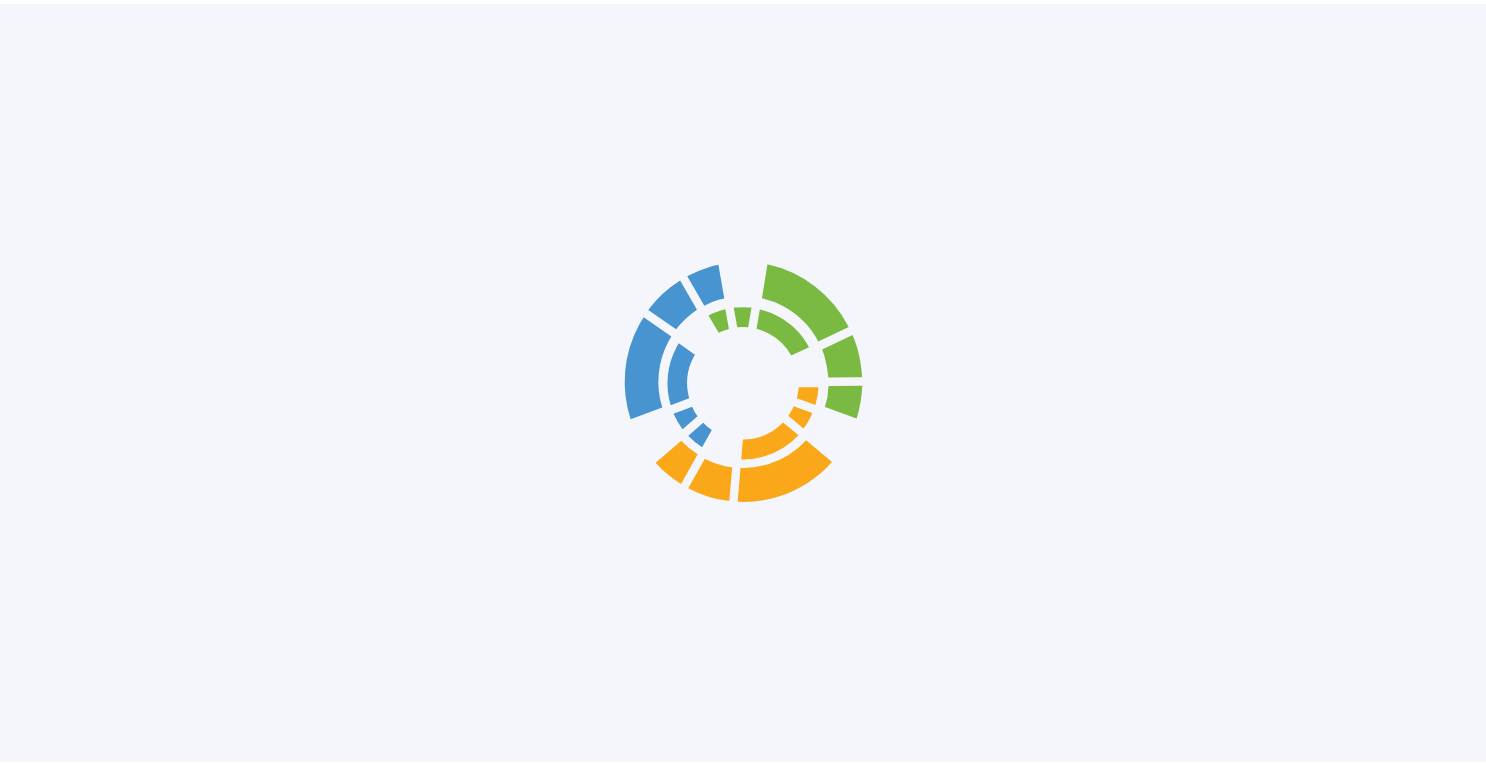 scroll, scrollTop: 0, scrollLeft: 0, axis: both 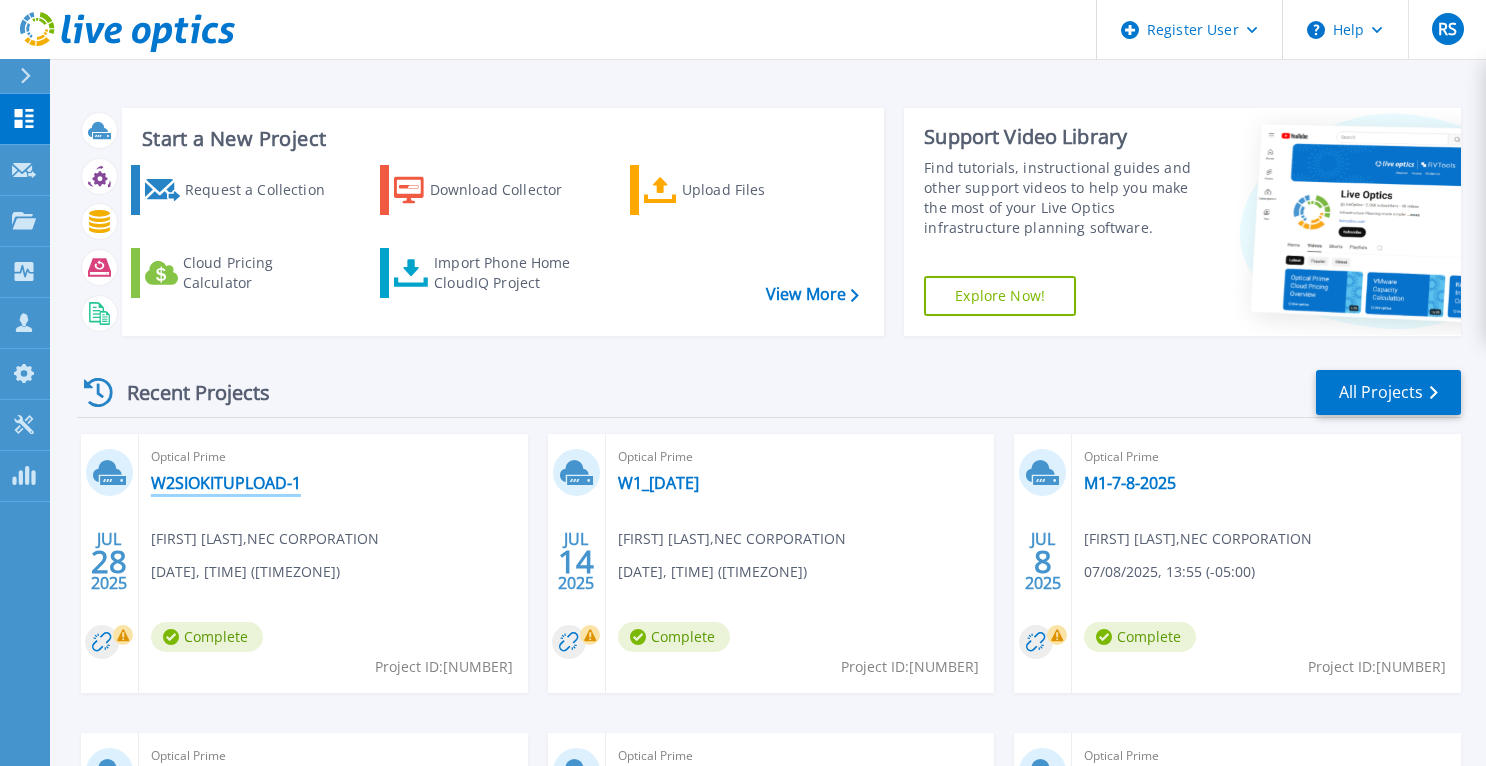 click on "W2SIOKITUPLOAD-1" at bounding box center (226, 483) 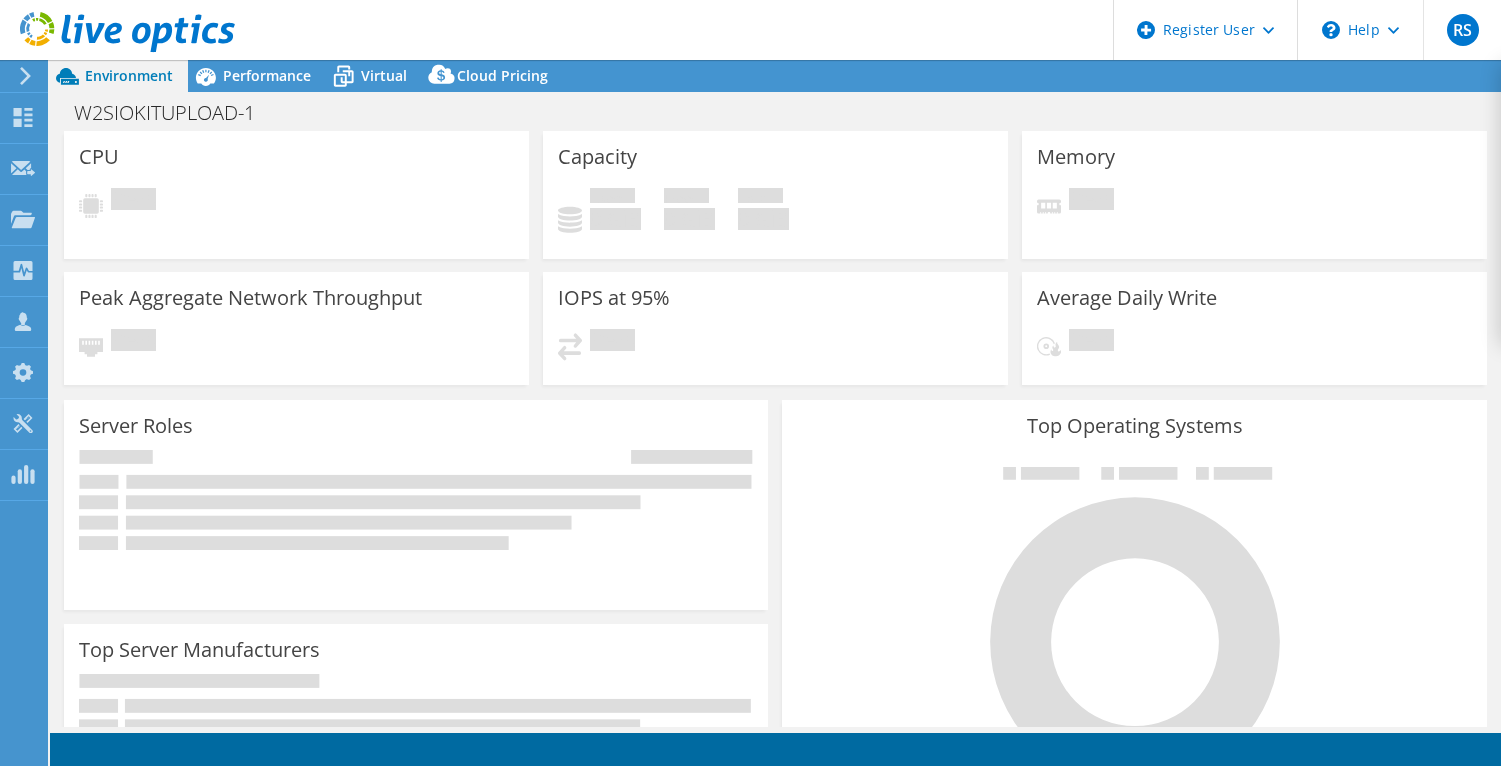 scroll, scrollTop: 0, scrollLeft: 0, axis: both 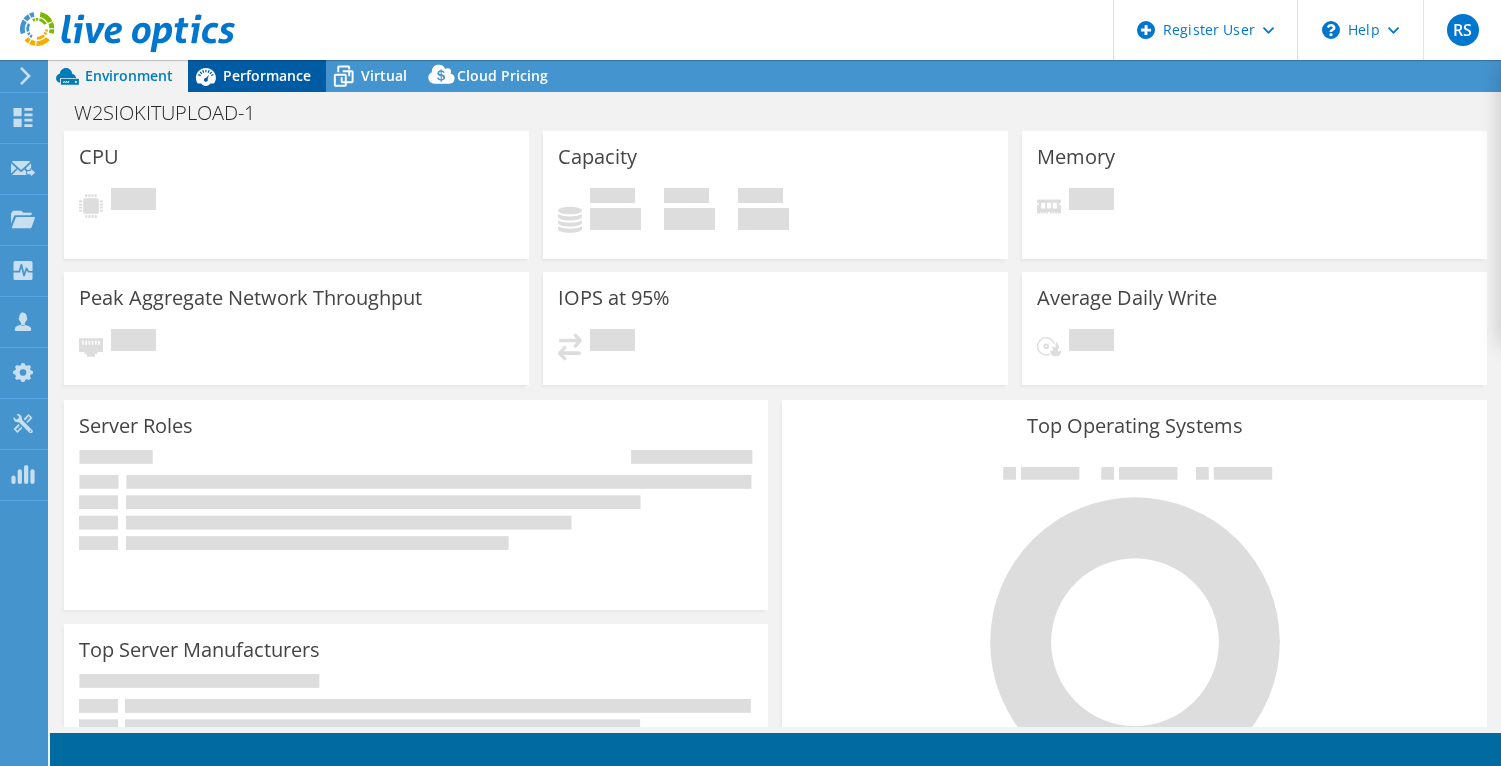 select on "USD" 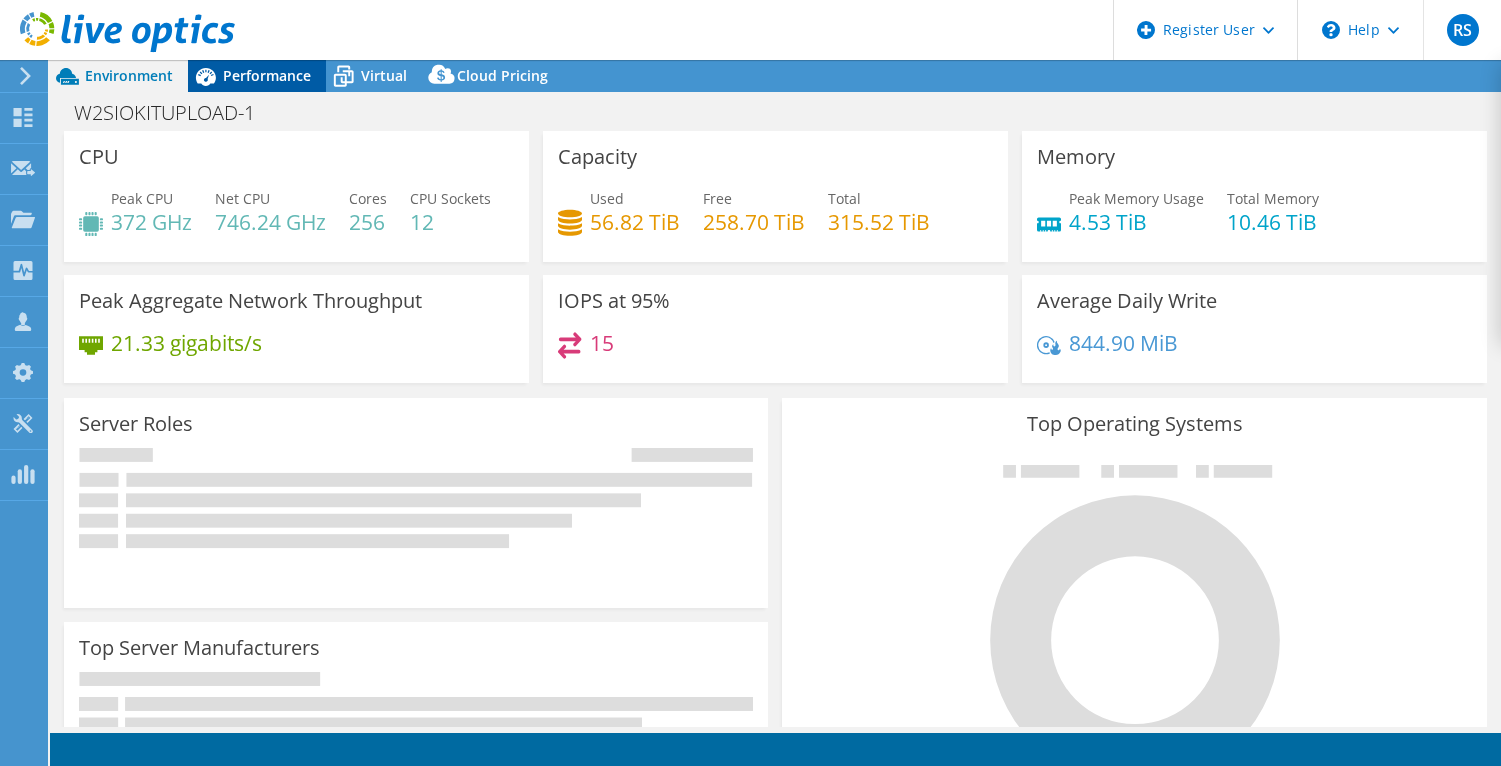 click on "Performance" at bounding box center (267, 75) 